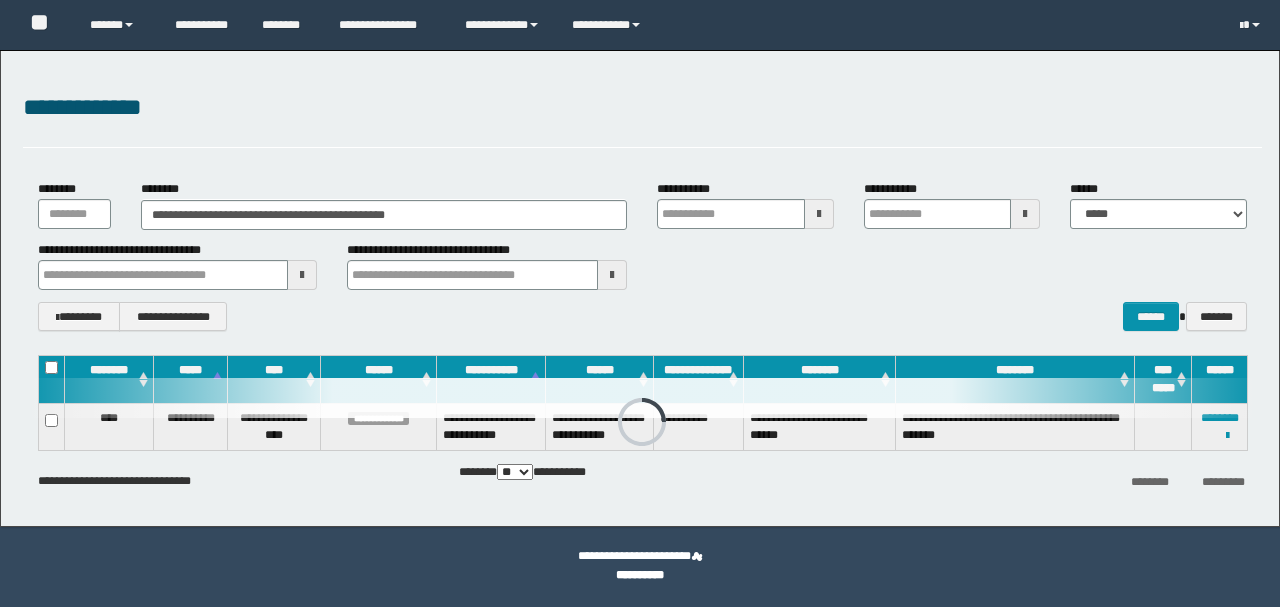 scroll, scrollTop: 0, scrollLeft: 0, axis: both 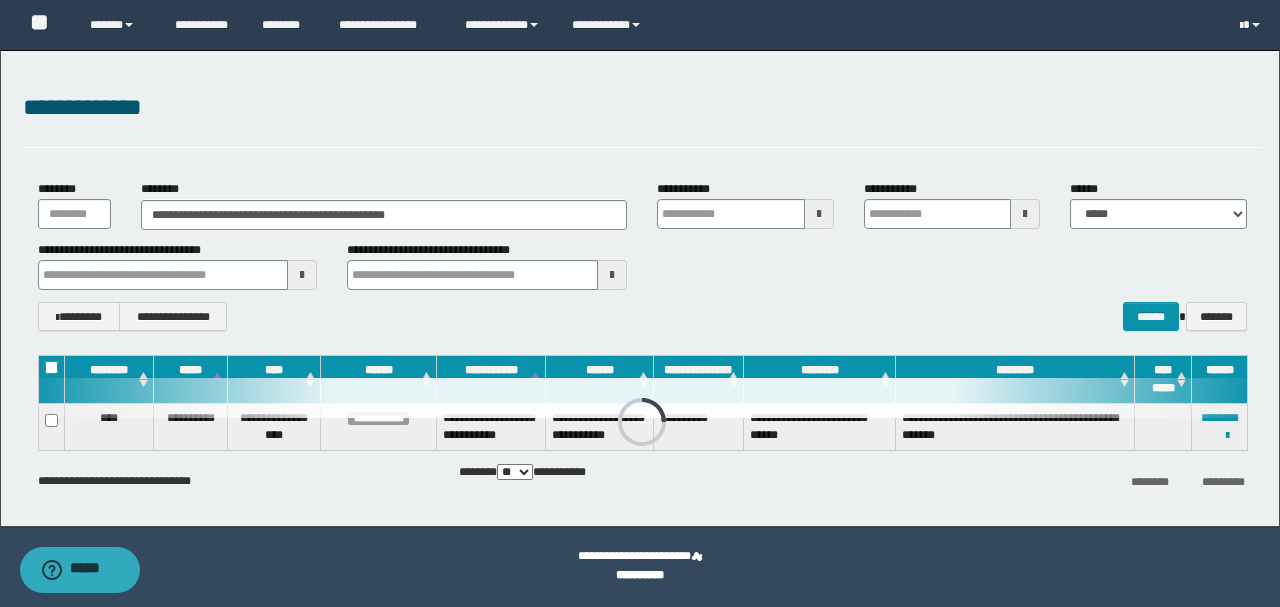 click on "**********" at bounding box center (642, 316) 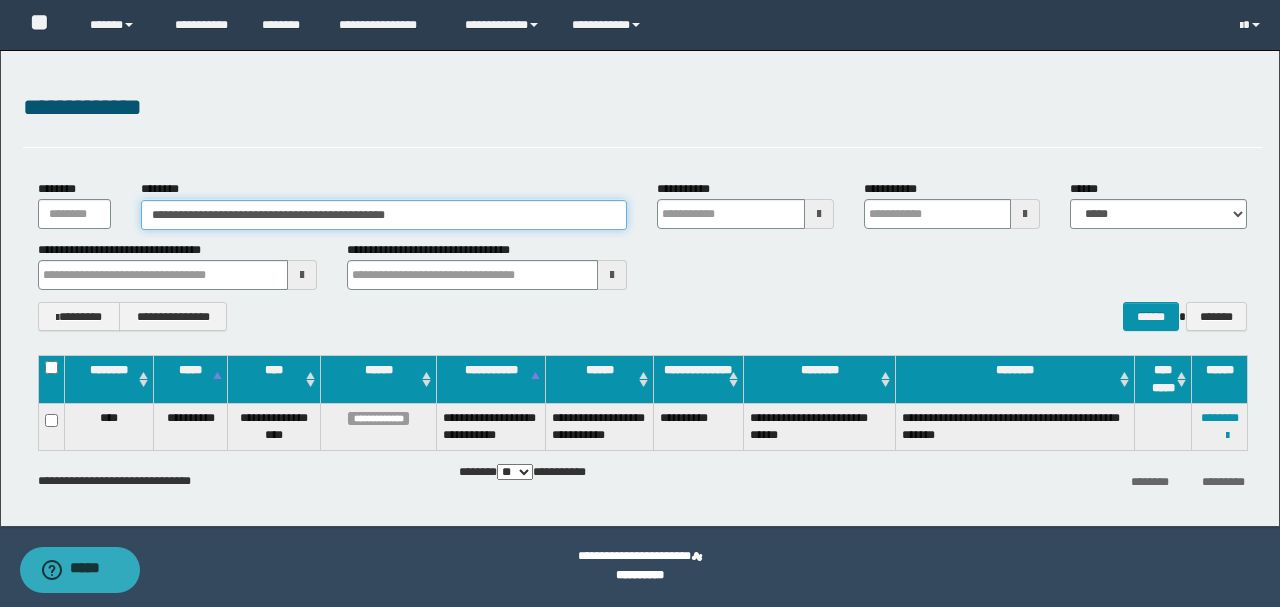 drag, startPoint x: 18, startPoint y: 200, endPoint x: 0, endPoint y: 193, distance: 19.313208 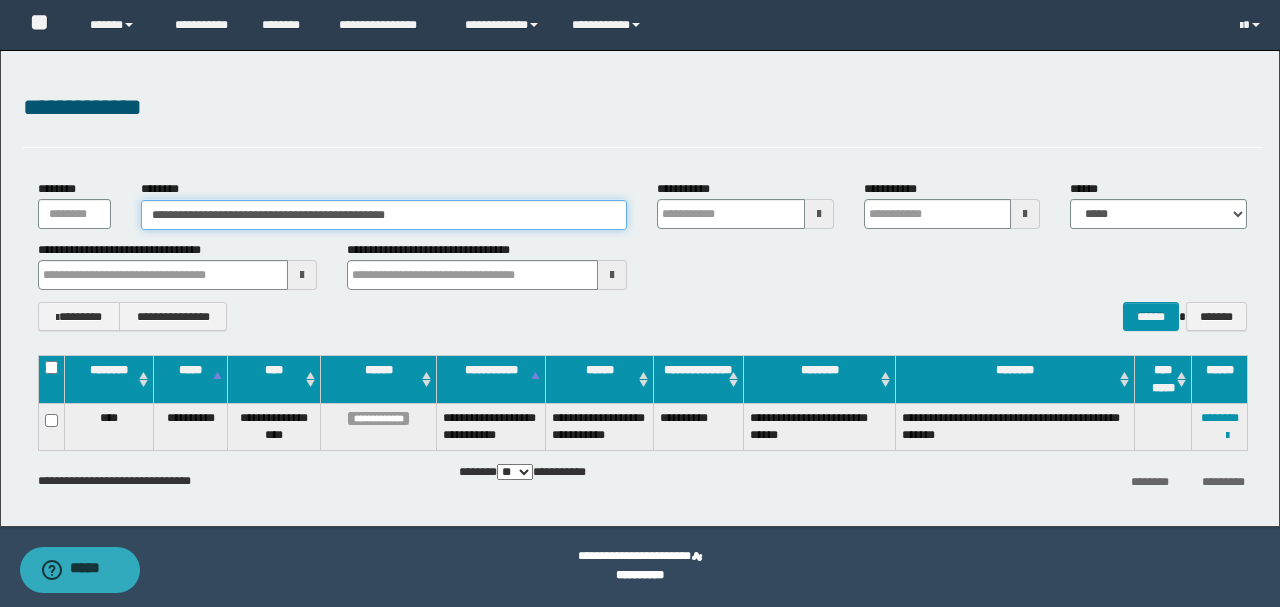paste 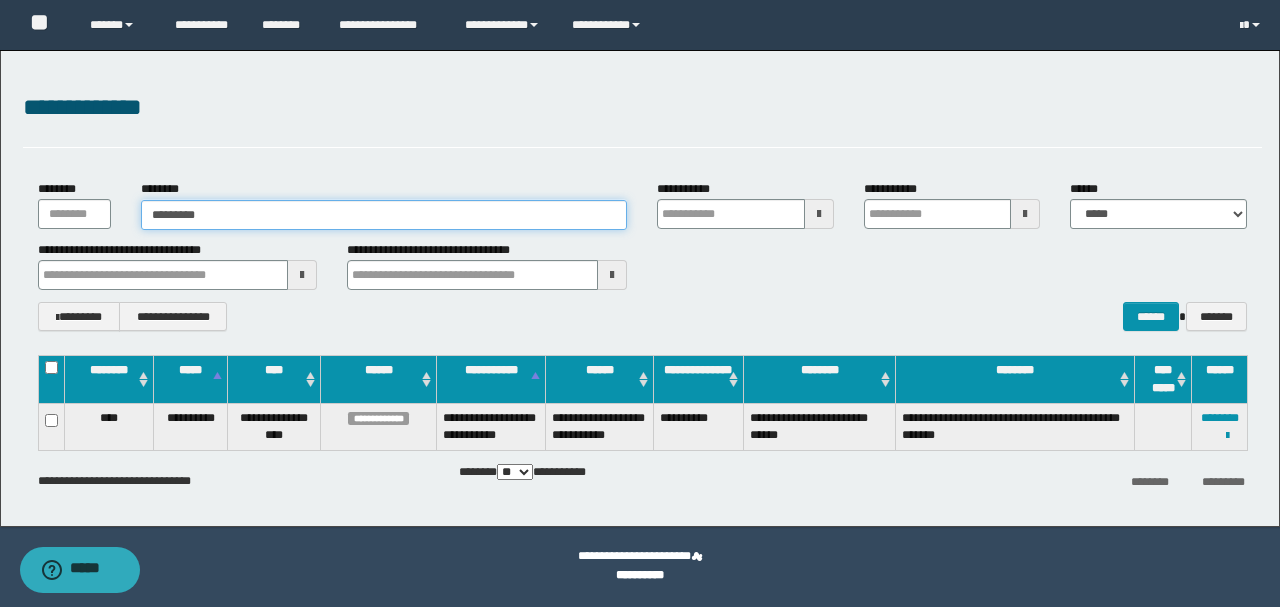 type on "********" 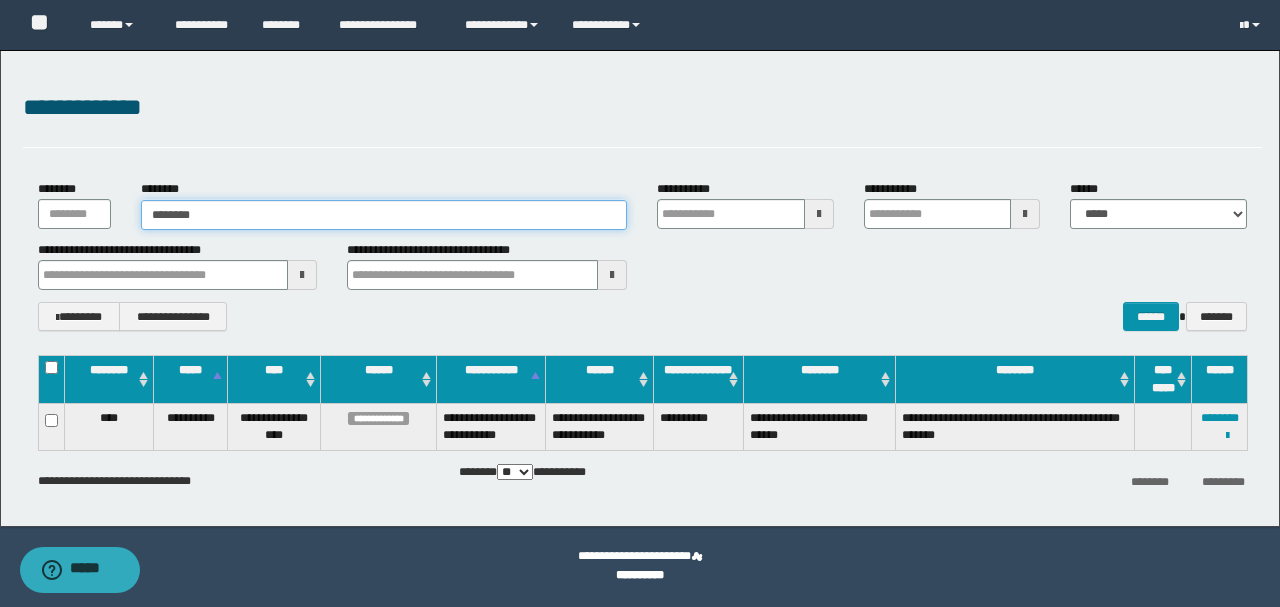 type on "********" 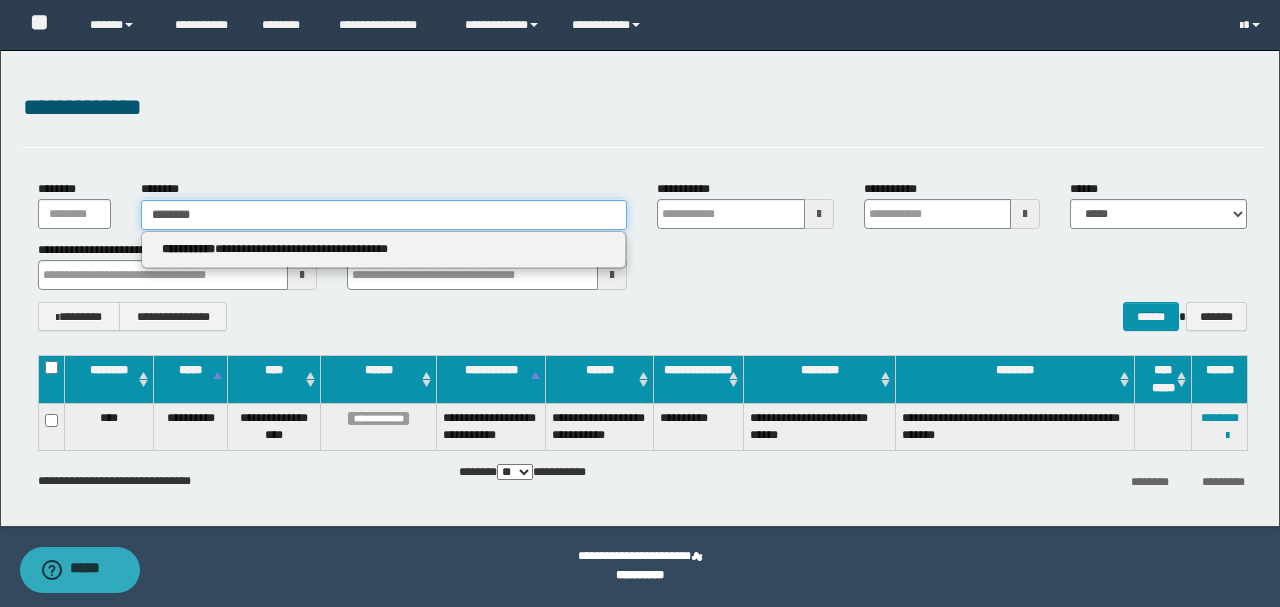 type on "********" 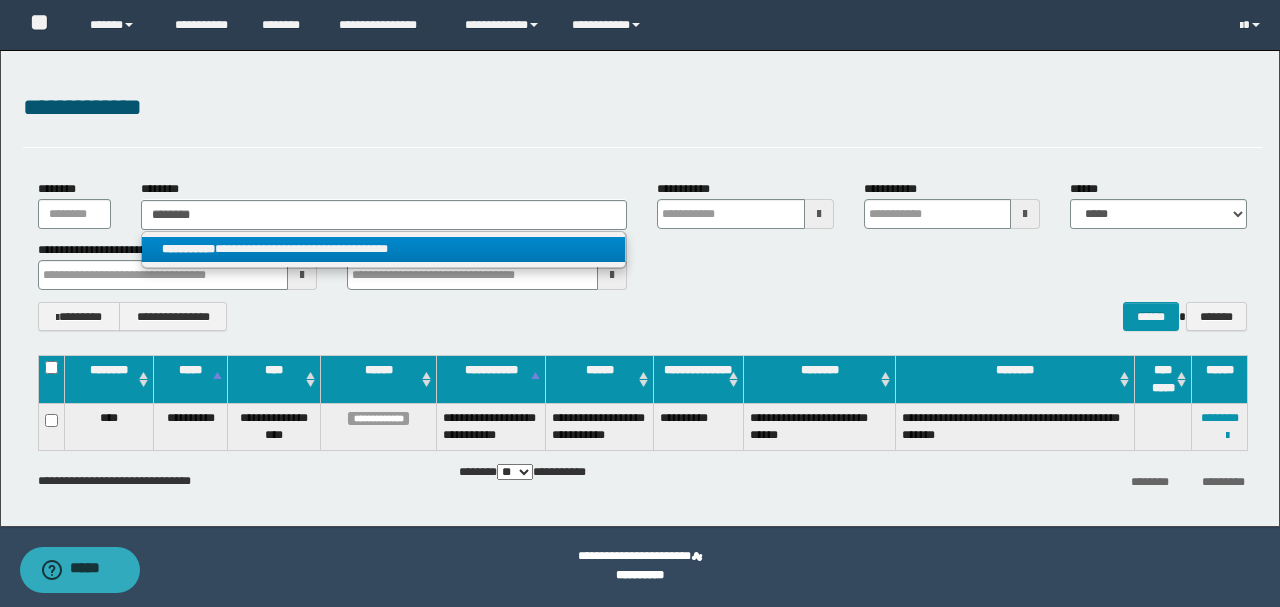 click on "**********" at bounding box center (384, 249) 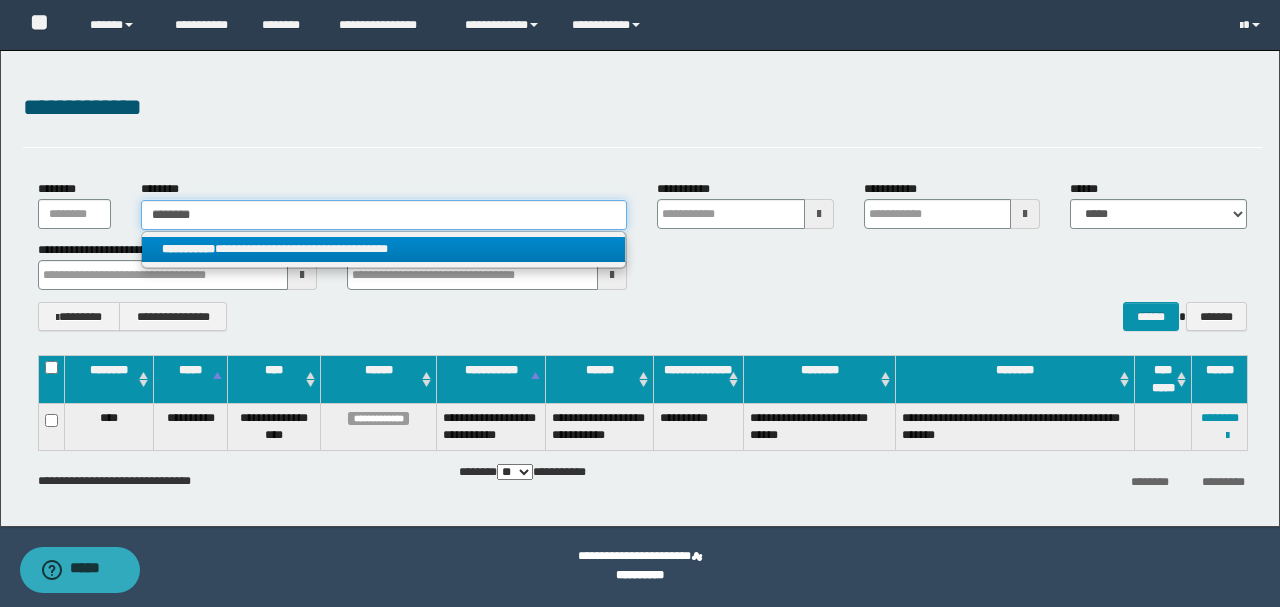 type 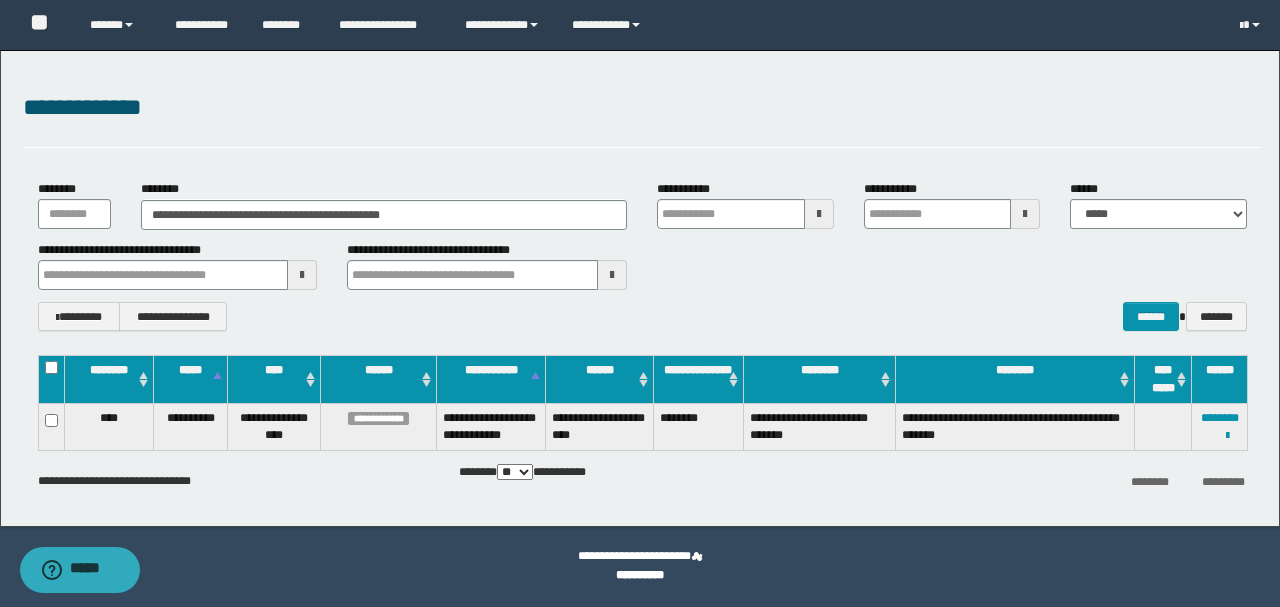 click on "**********" at bounding box center [642, 316] 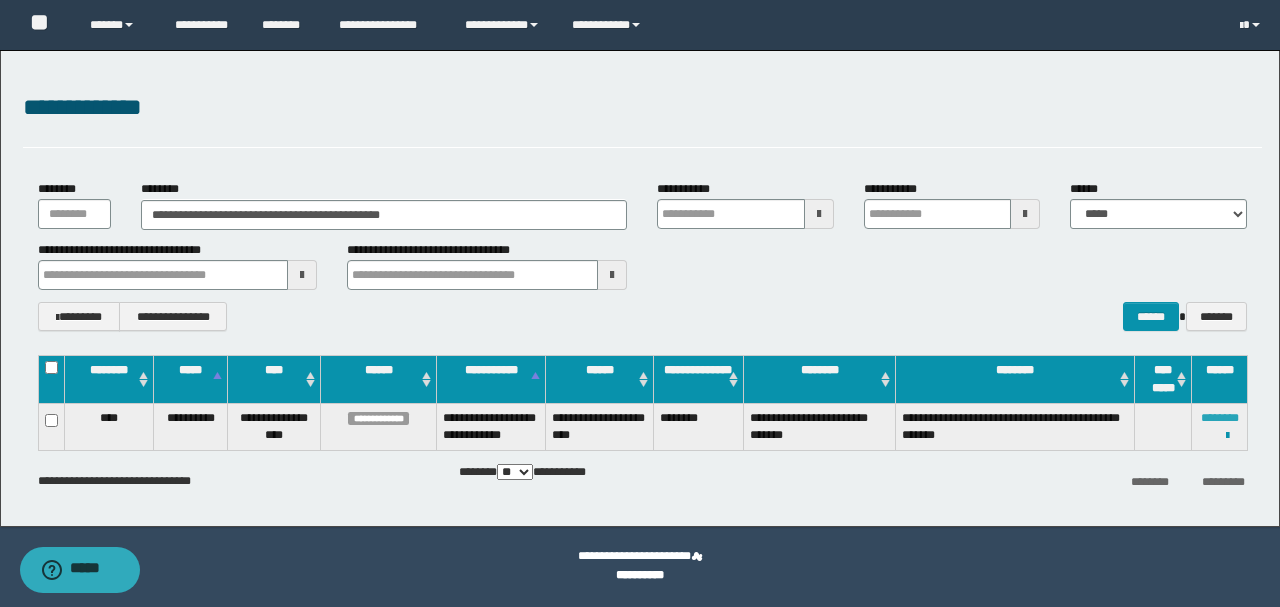 click on "********" at bounding box center (1220, 418) 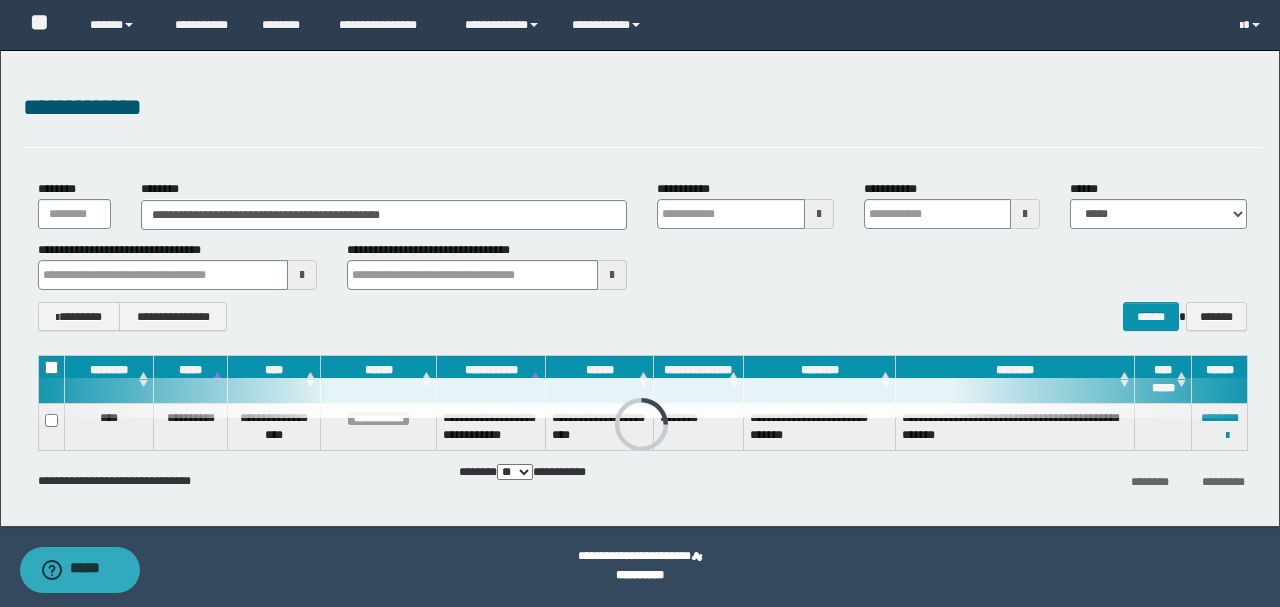 drag, startPoint x: 358, startPoint y: 159, endPoint x: 349, endPoint y: 168, distance: 12.727922 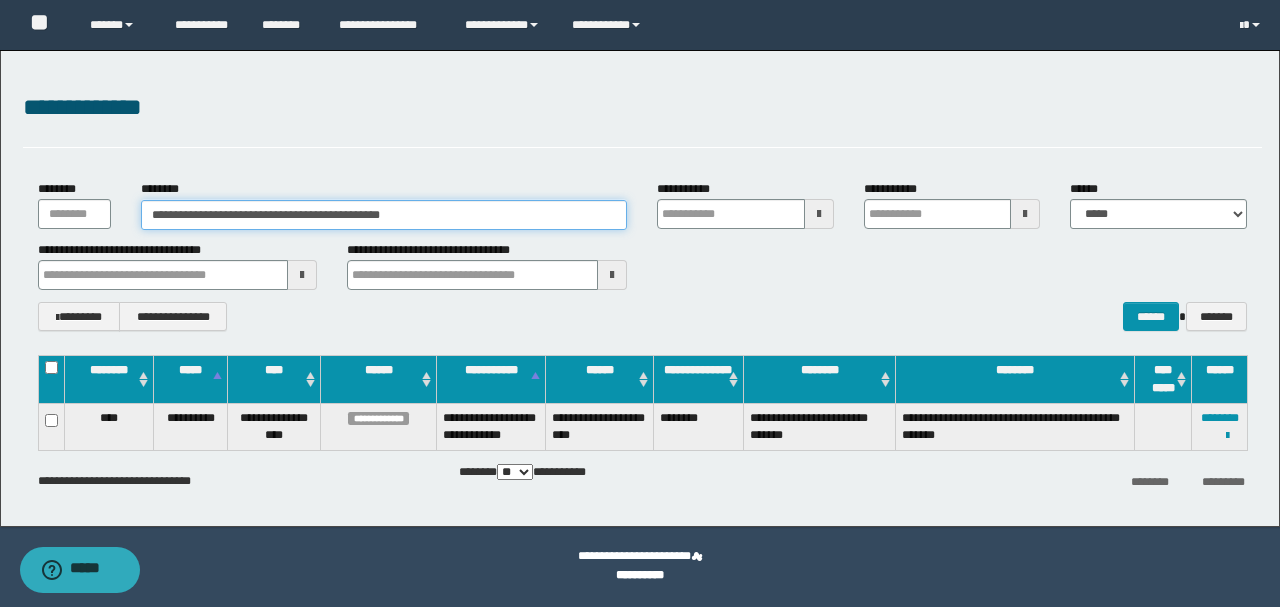 drag, startPoint x: 403, startPoint y: 215, endPoint x: 0, endPoint y: 220, distance: 403.031 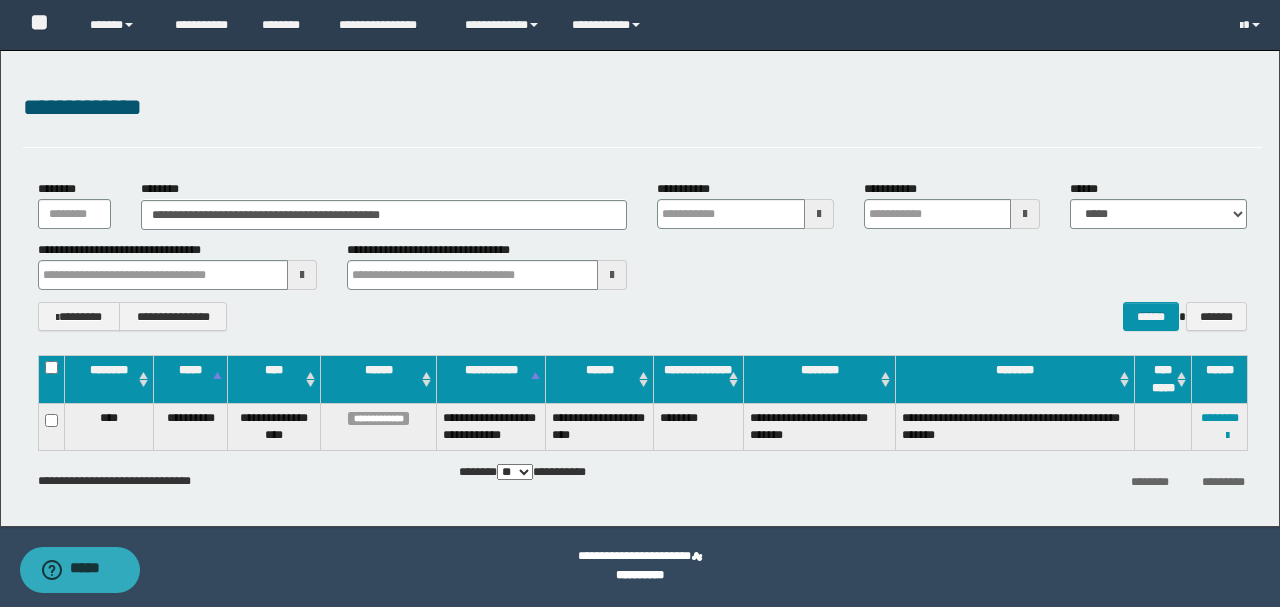 click on "**********" at bounding box center [642, 118] 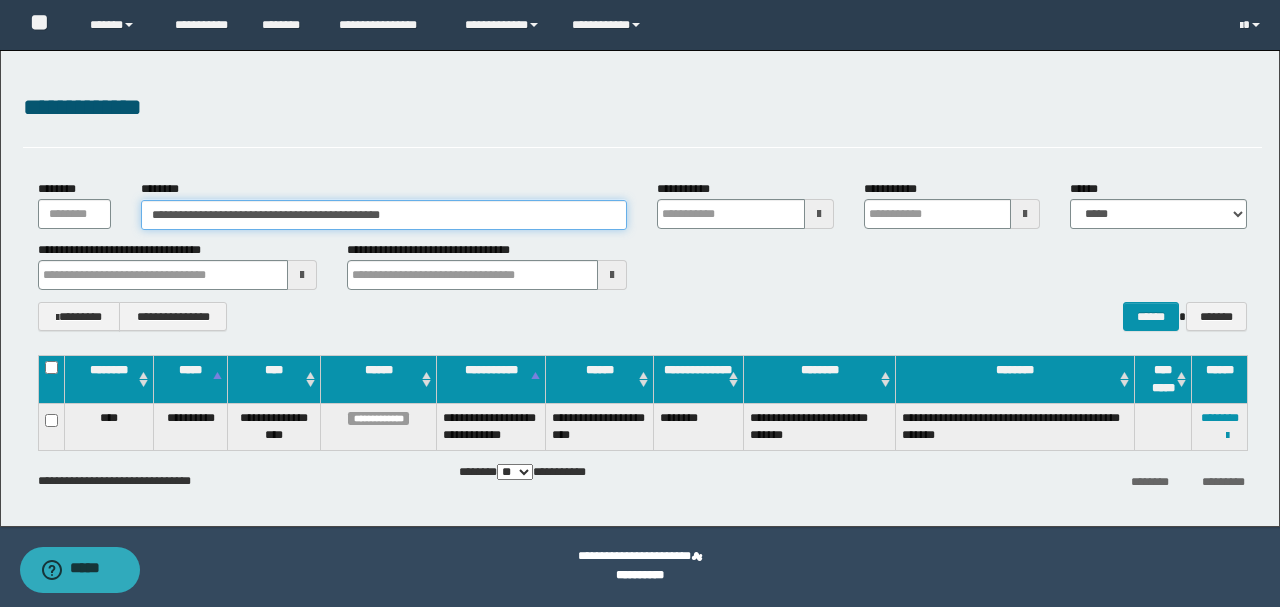drag, startPoint x: 454, startPoint y: 214, endPoint x: 0, endPoint y: 210, distance: 454.0176 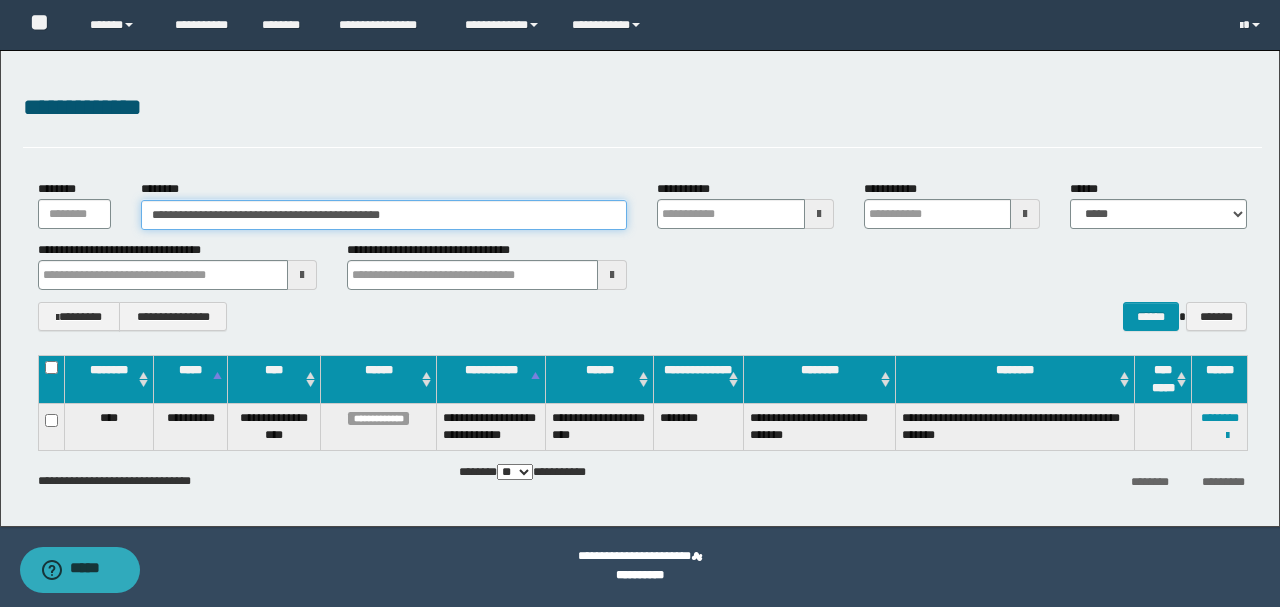 paste 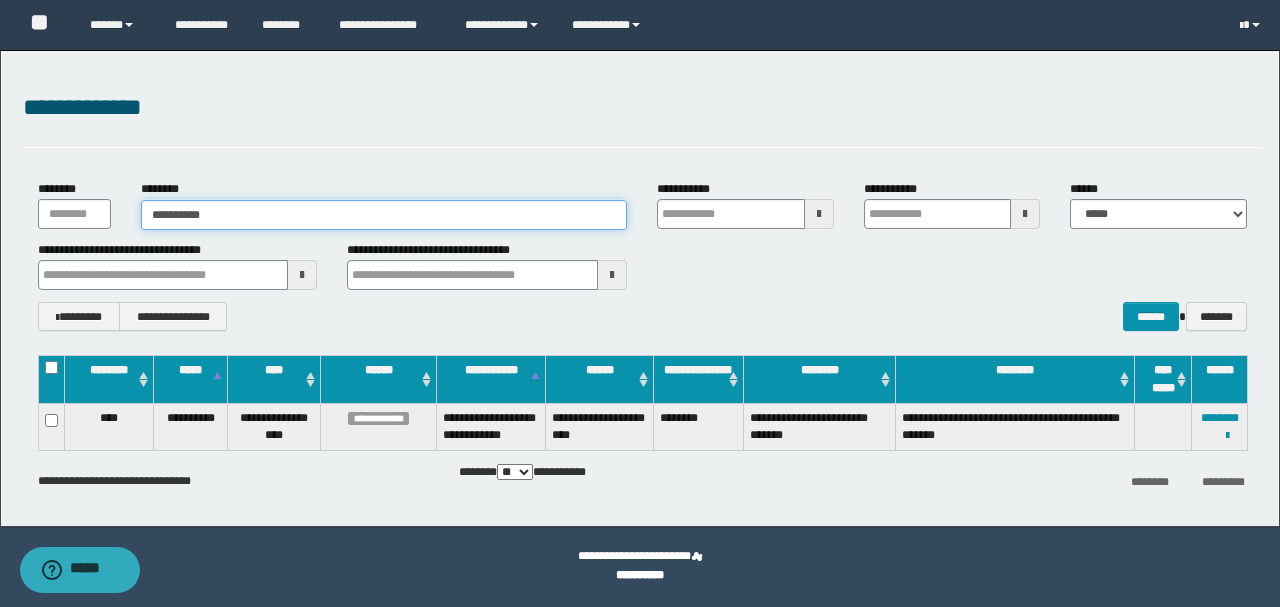 click on "**********" at bounding box center [384, 215] 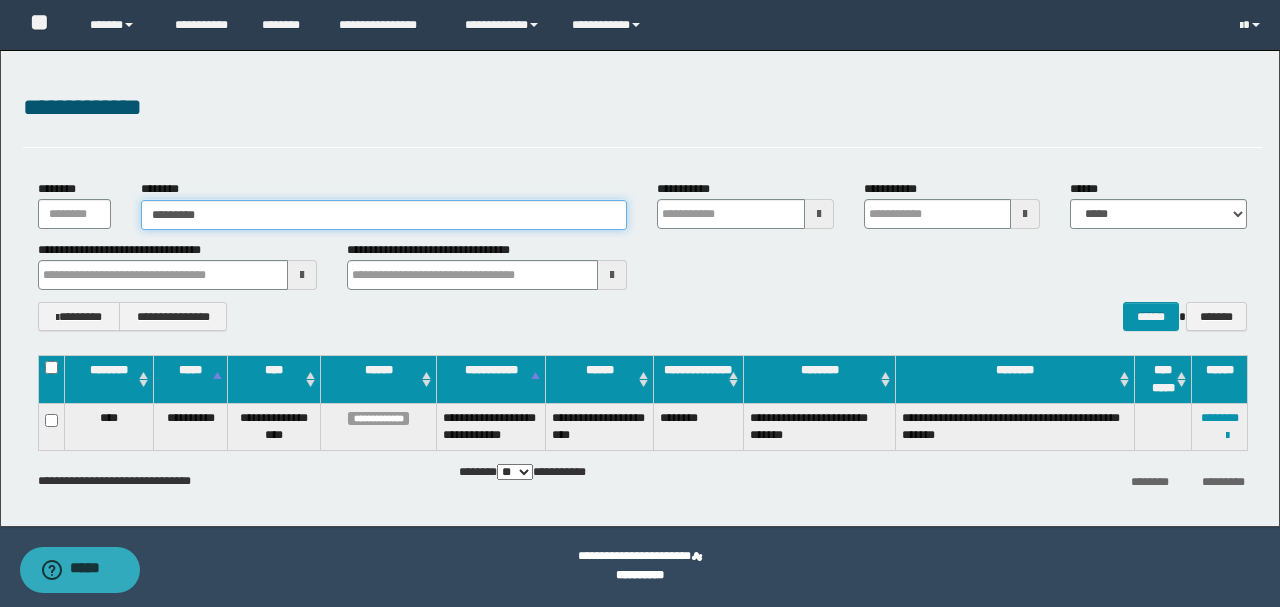 click on "*********" at bounding box center [384, 215] 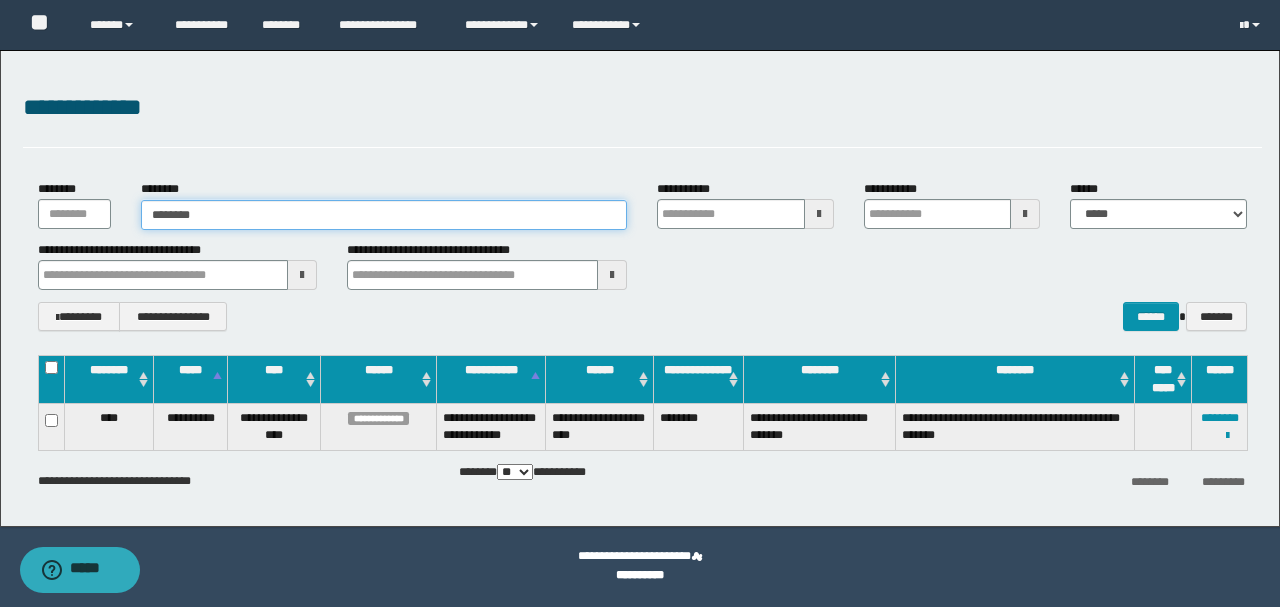 type on "********" 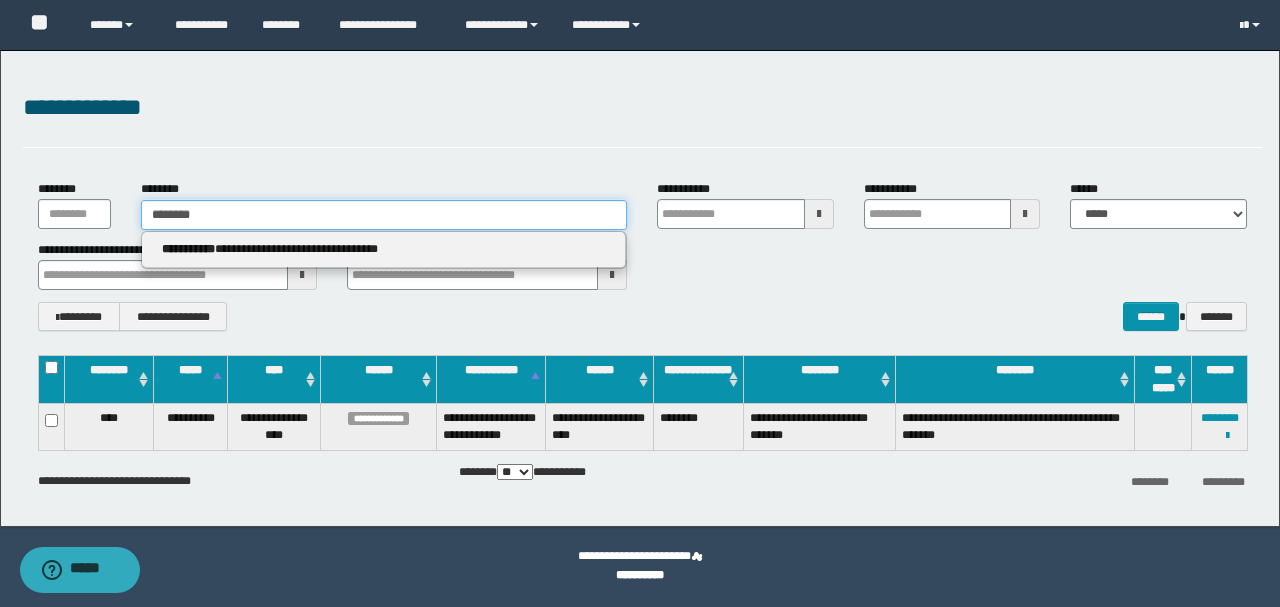 type on "********" 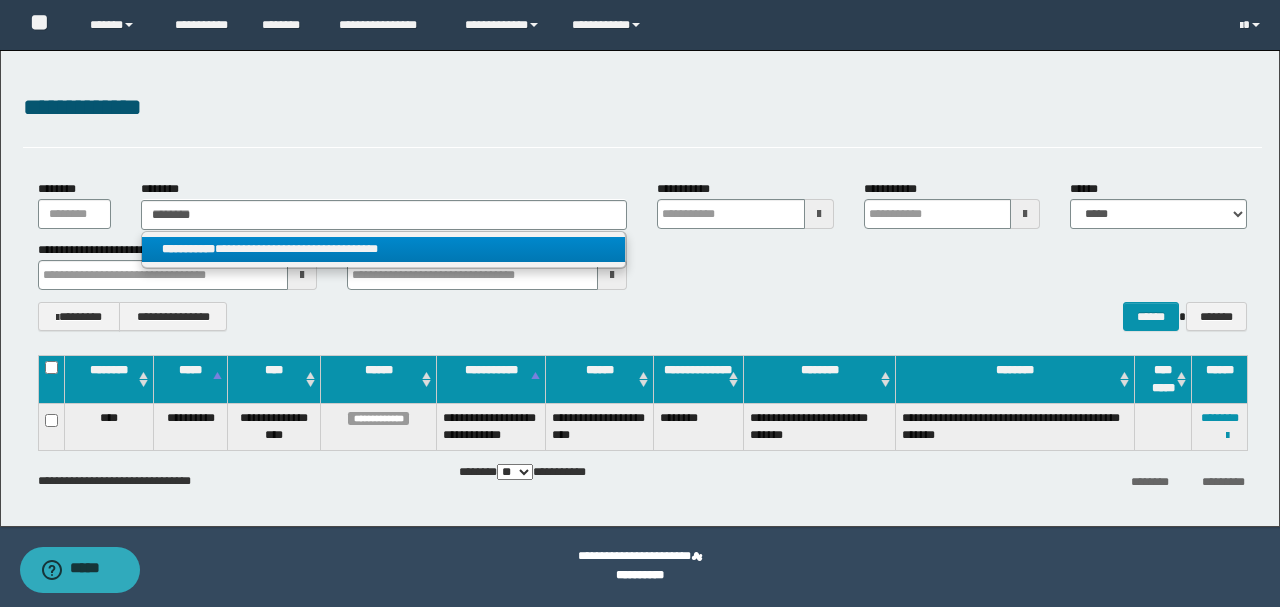 click on "**********" at bounding box center (384, 249) 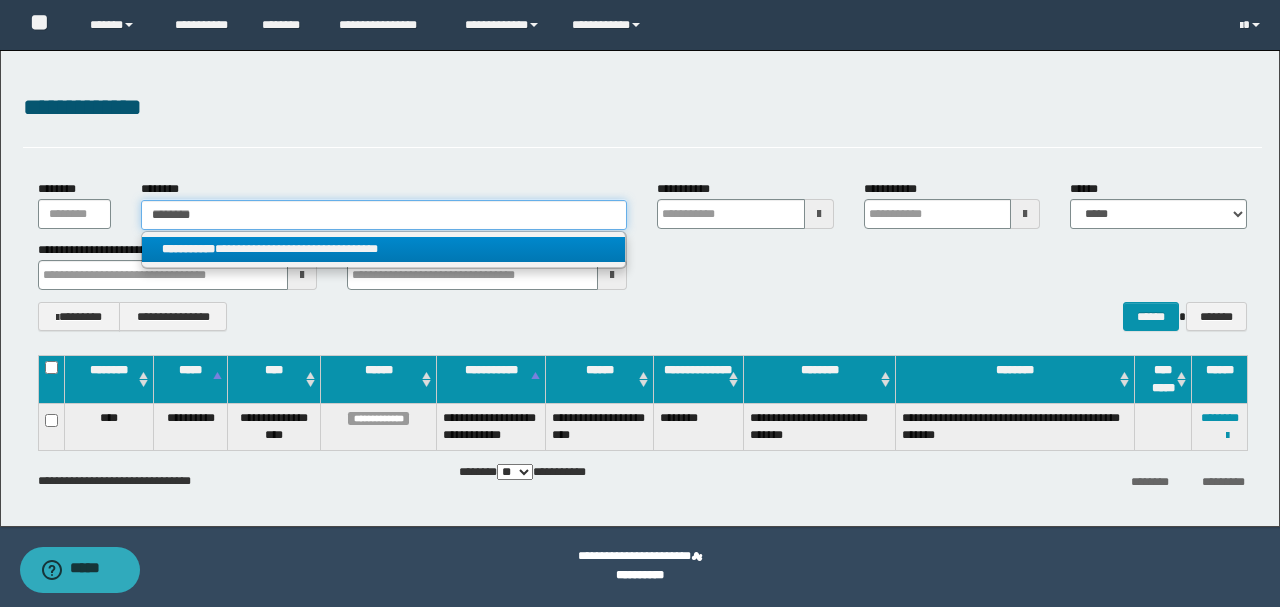 type 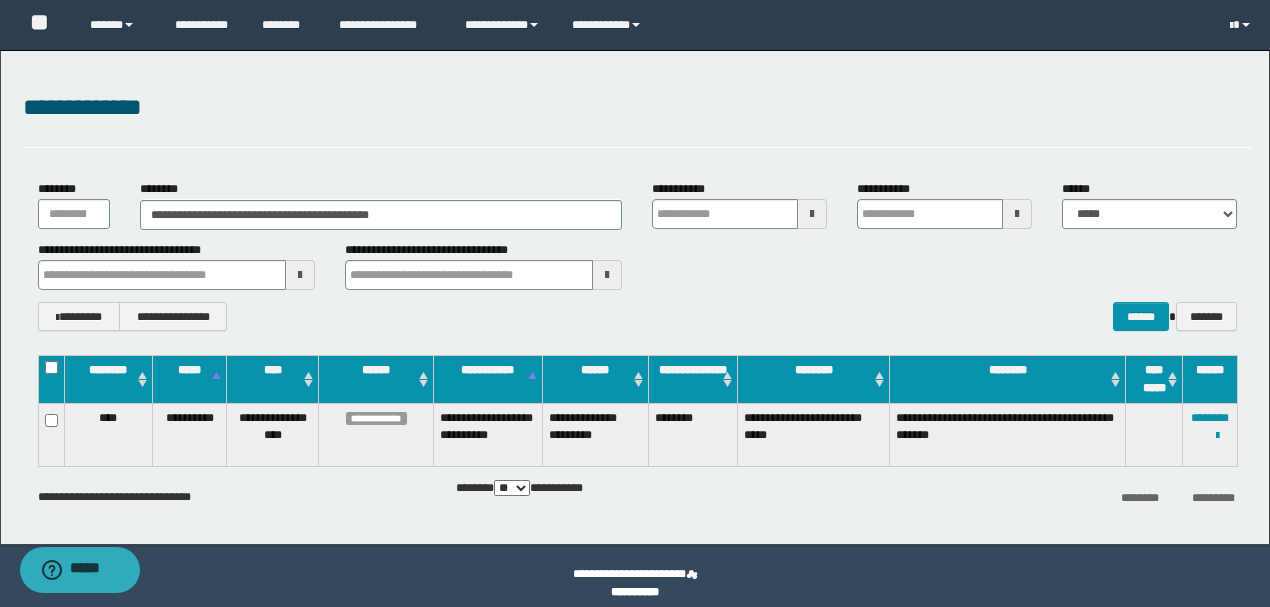 drag, startPoint x: 776, startPoint y: 324, endPoint x: 794, endPoint y: 331, distance: 19.313208 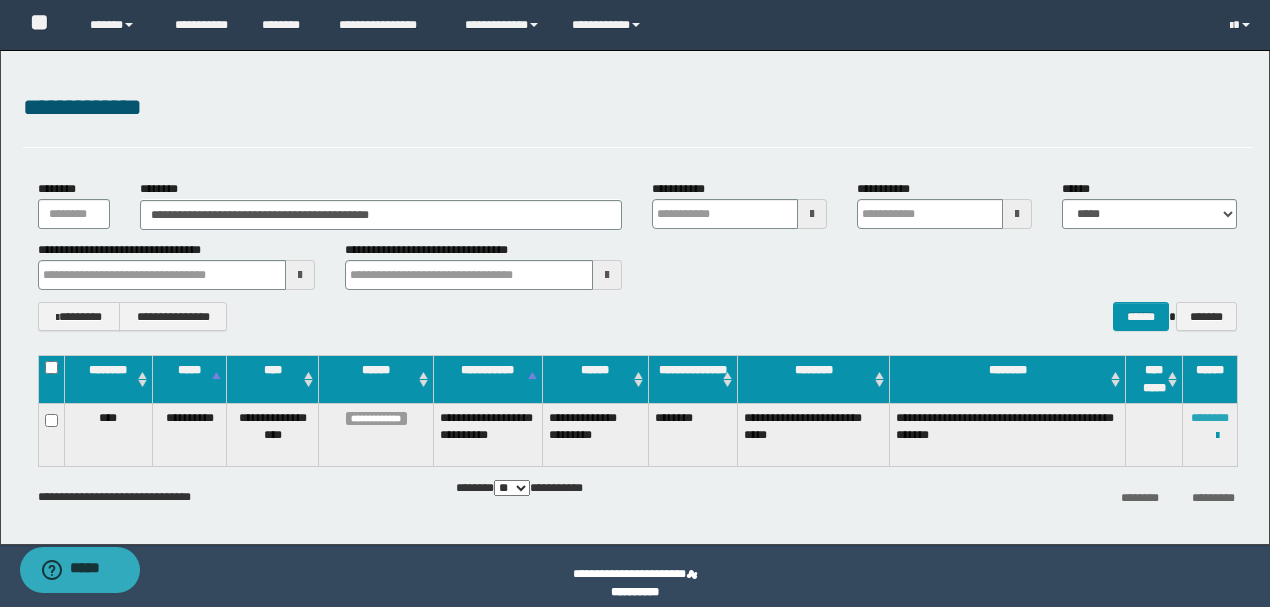 click on "********" at bounding box center [1210, 418] 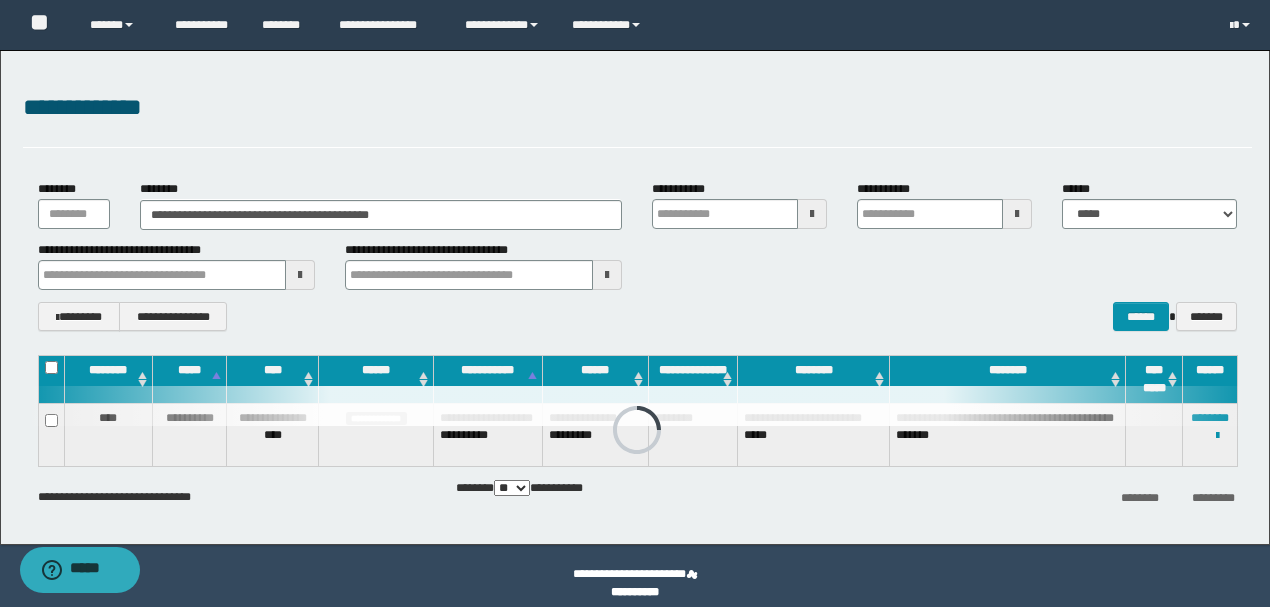 click on "**********" at bounding box center (637, 118) 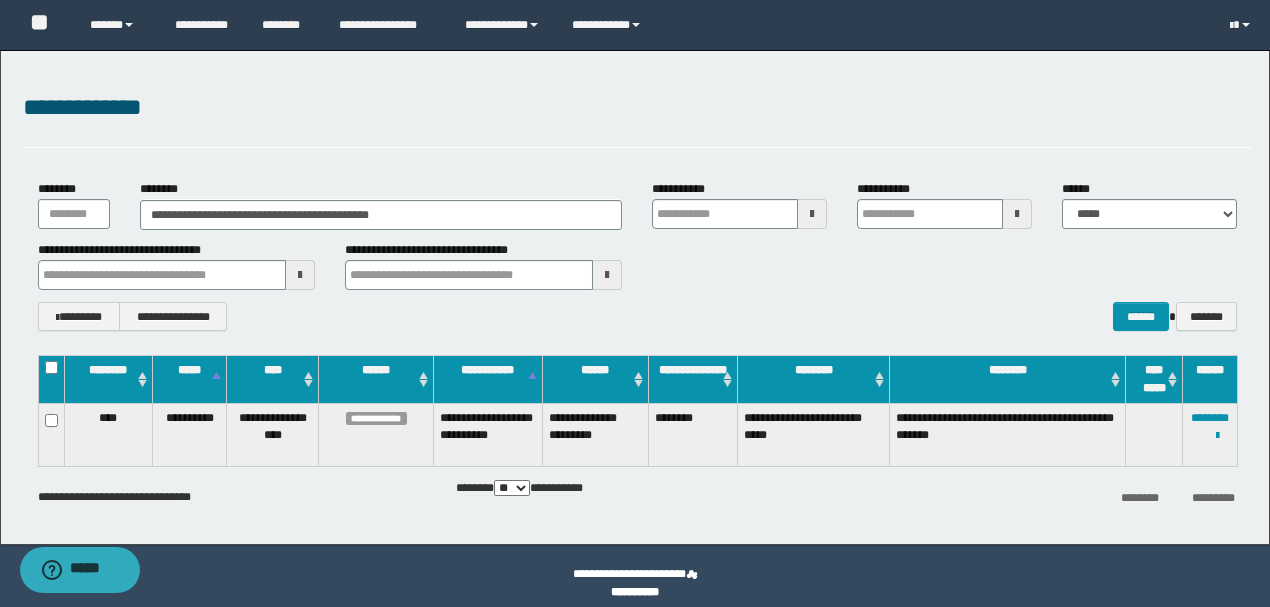 click on "**********" at bounding box center [637, 255] 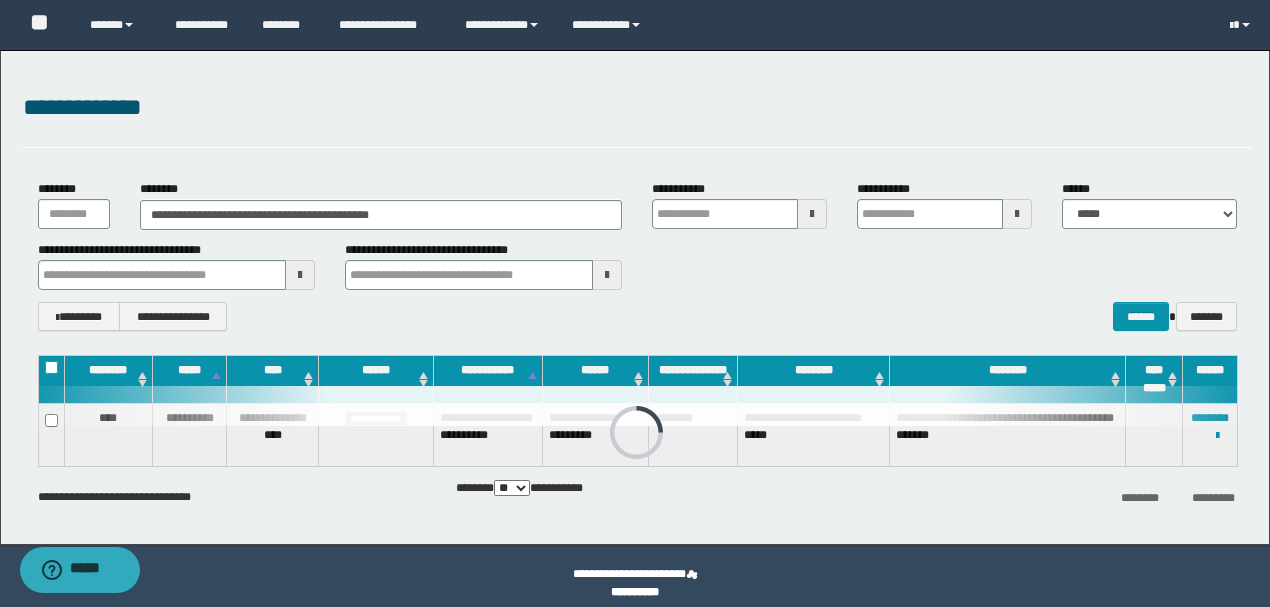 click on "**********" at bounding box center (637, 316) 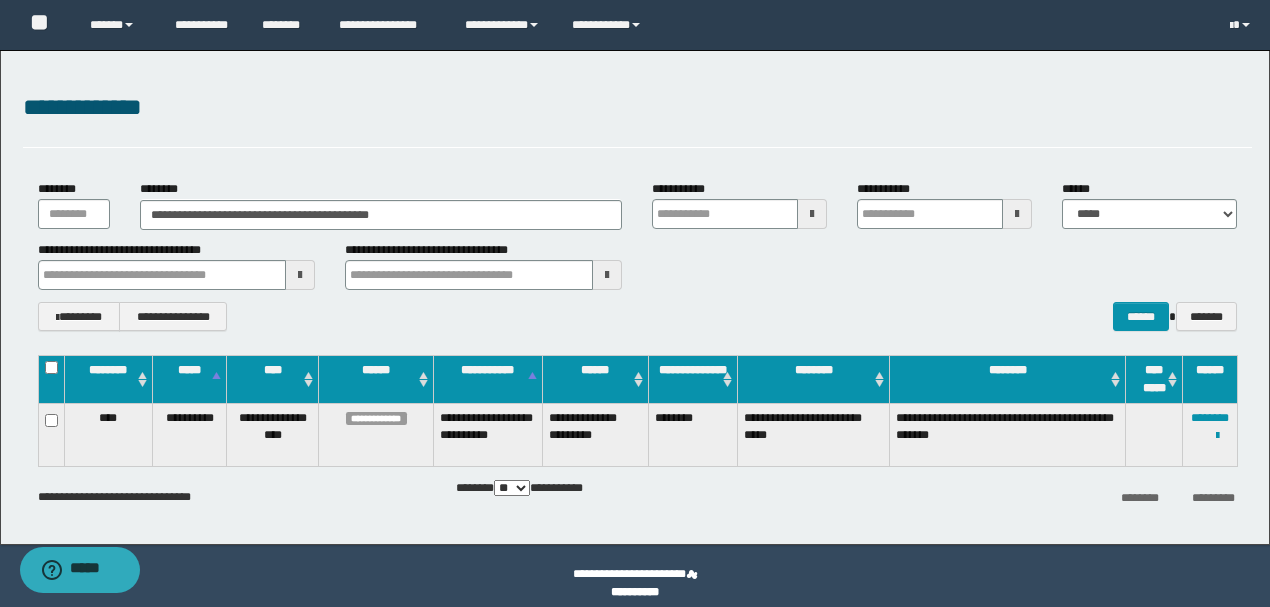 click on "**********" at bounding box center (637, 316) 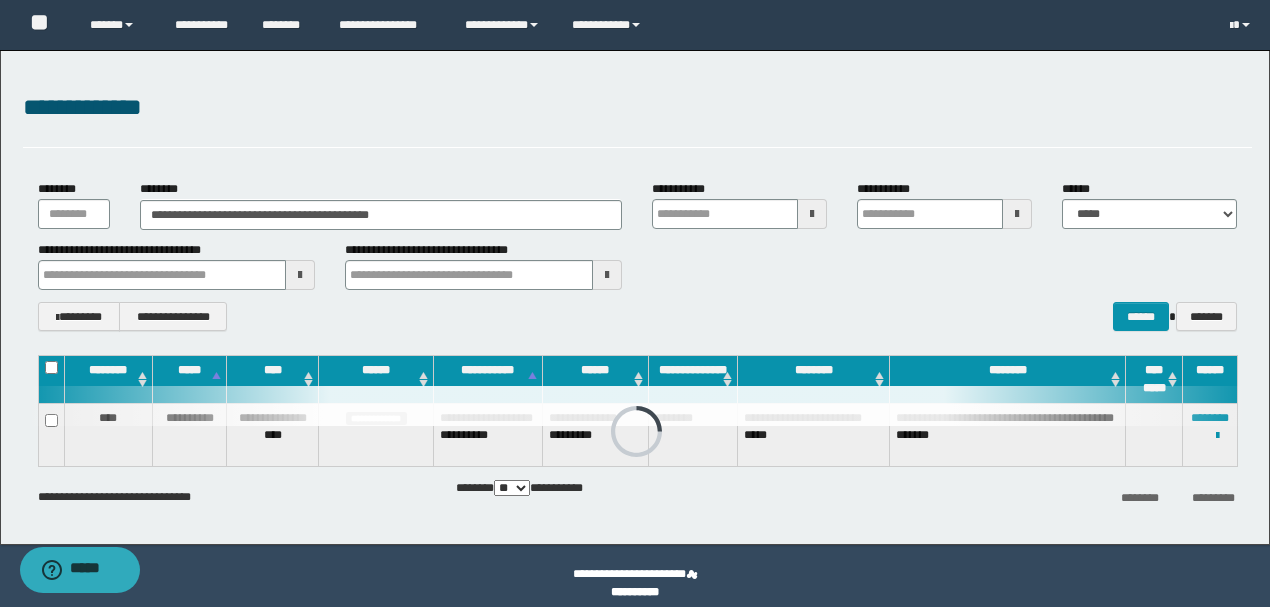 drag, startPoint x: 449, startPoint y: 146, endPoint x: 460, endPoint y: 161, distance: 18.601076 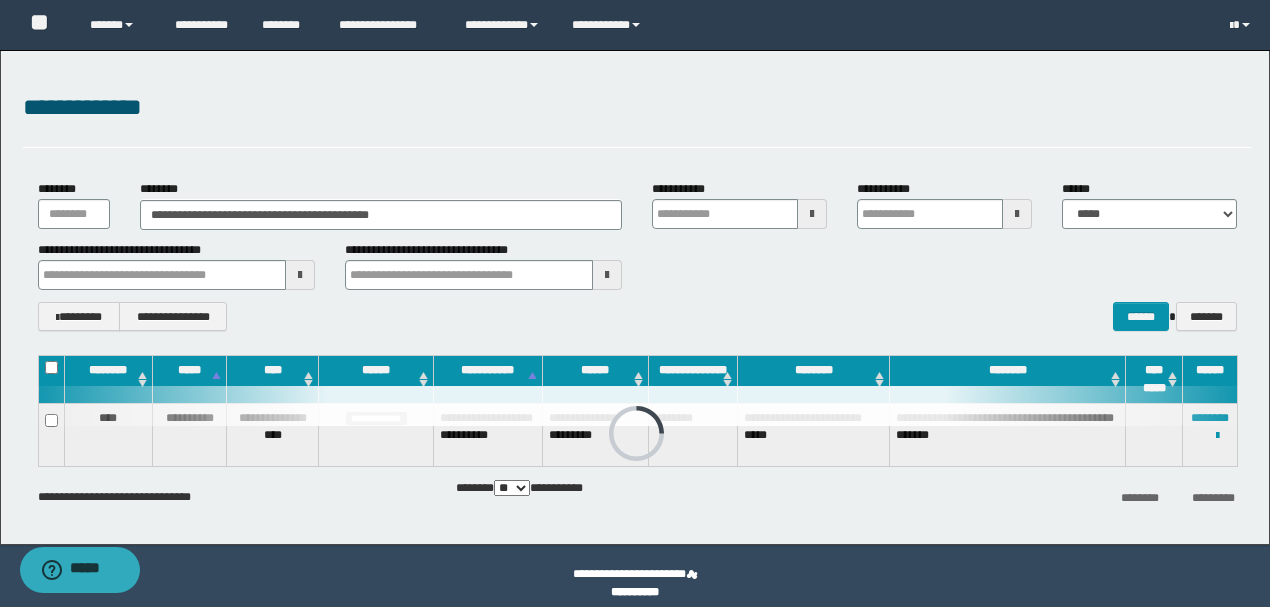 click on "**********" at bounding box center (635, 297) 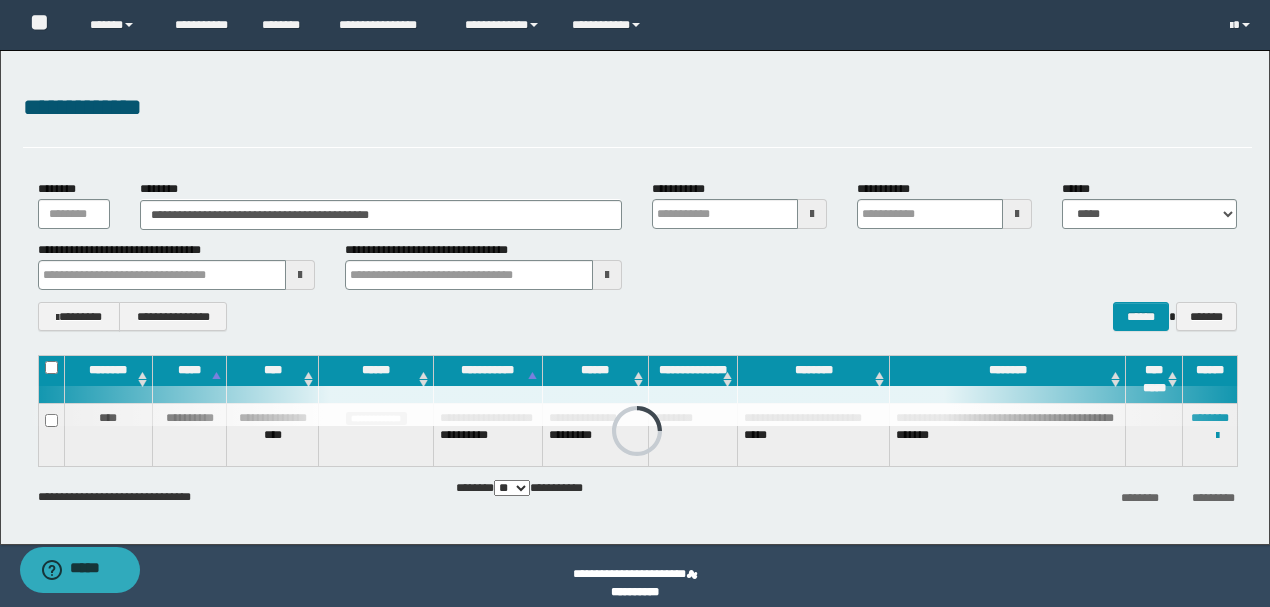 click on "**********" at bounding box center [637, 108] 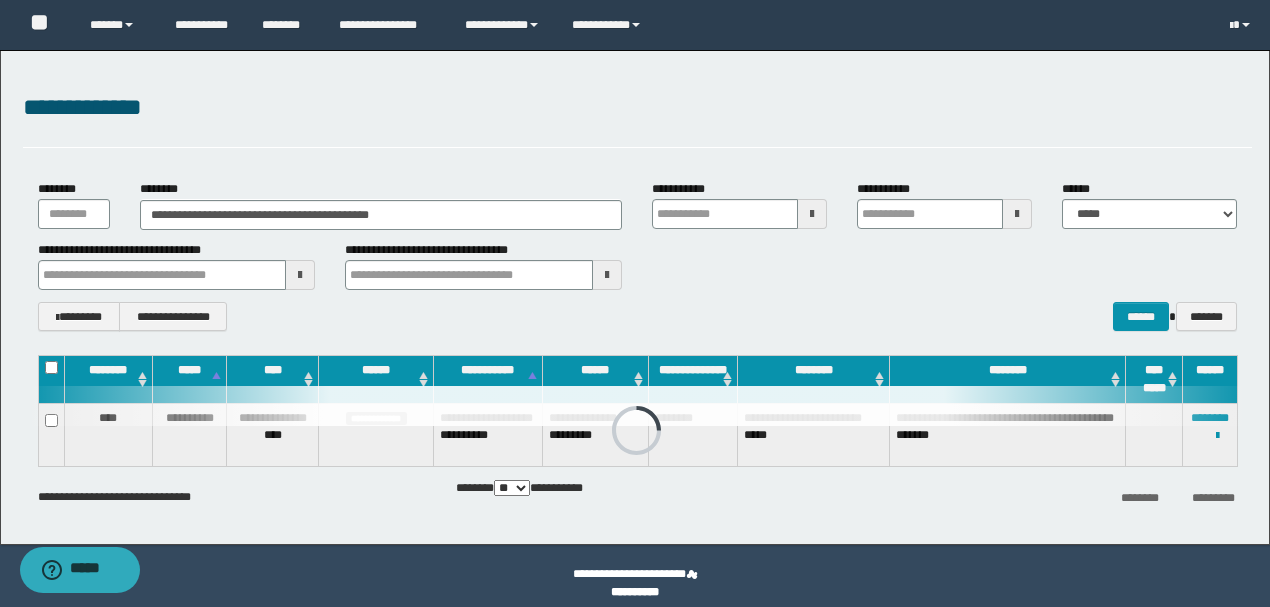 click on "**********" at bounding box center (637, 118) 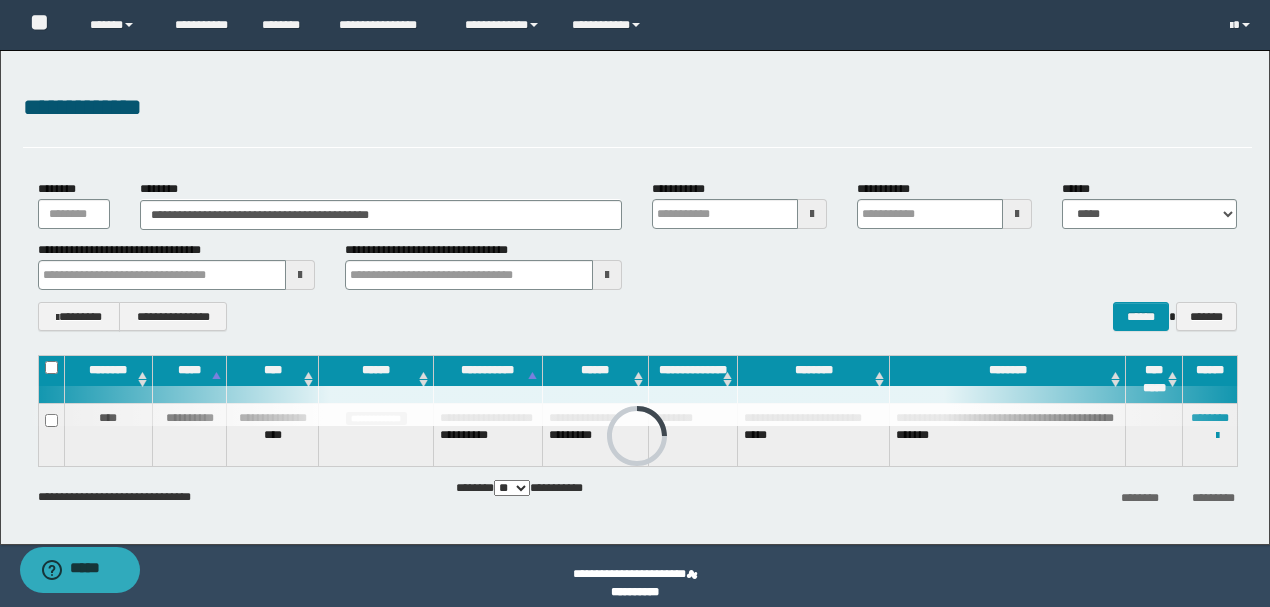 click on "**********" at bounding box center (637, 316) 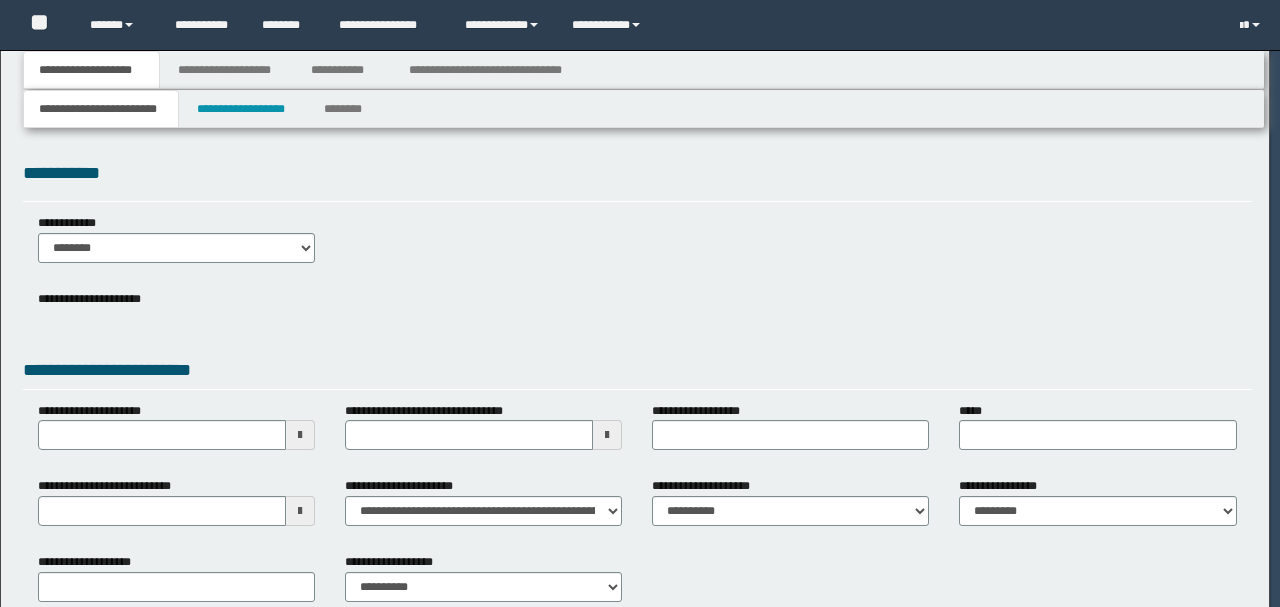 scroll, scrollTop: 0, scrollLeft: 0, axis: both 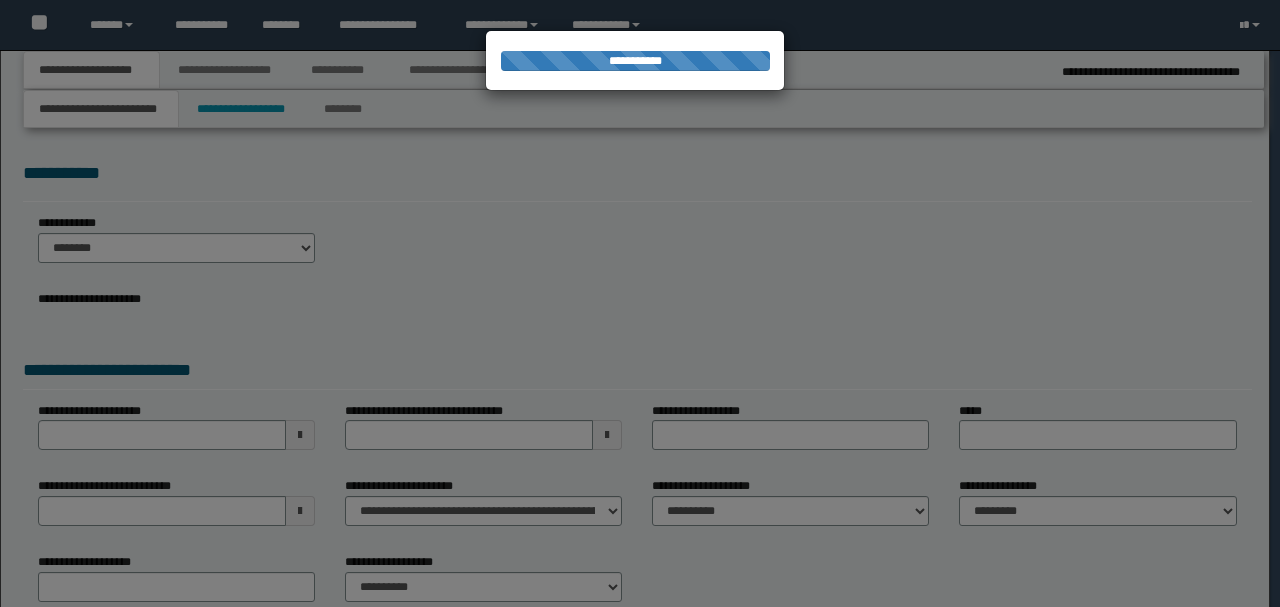 type on "**********" 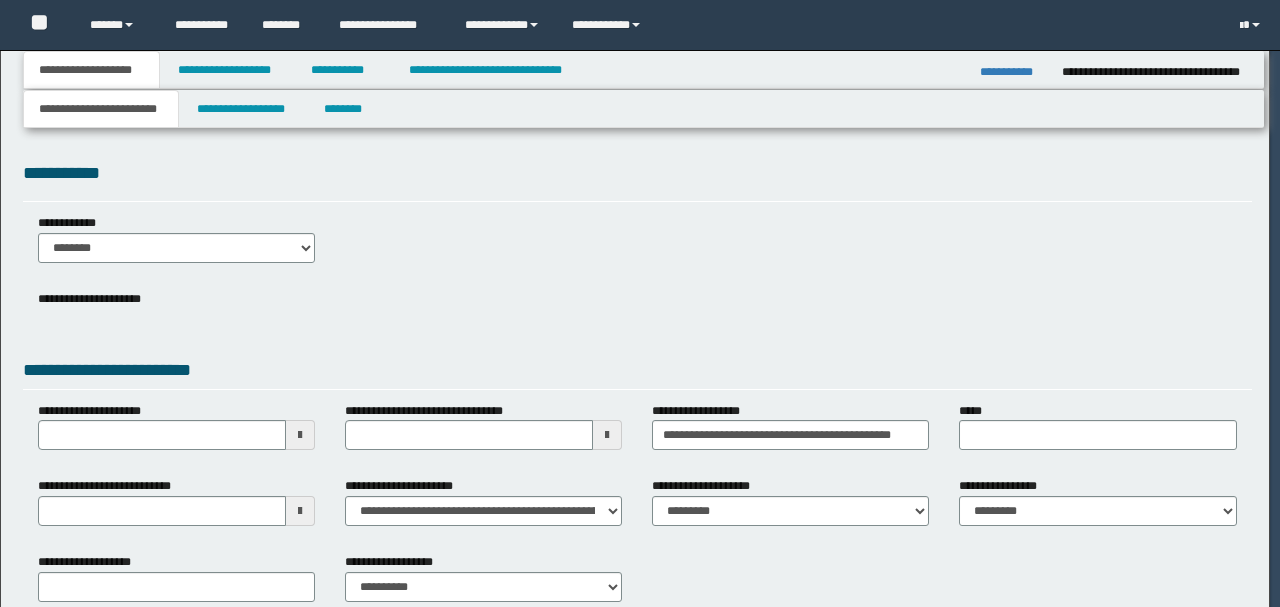 scroll, scrollTop: 0, scrollLeft: 0, axis: both 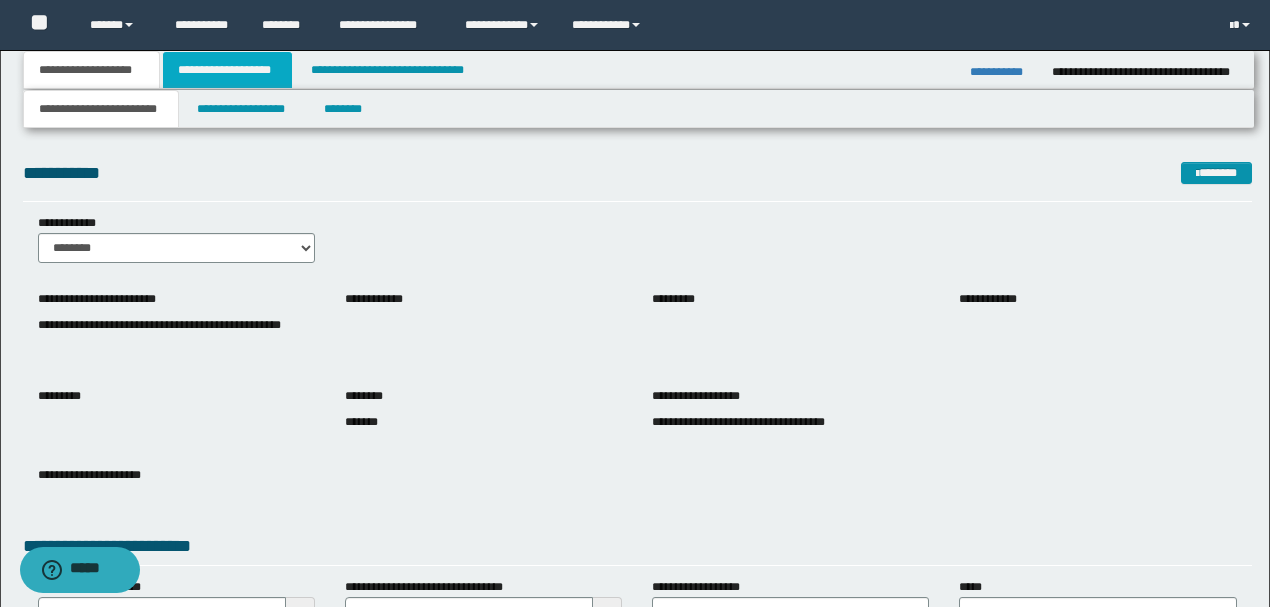 click on "**********" at bounding box center (227, 70) 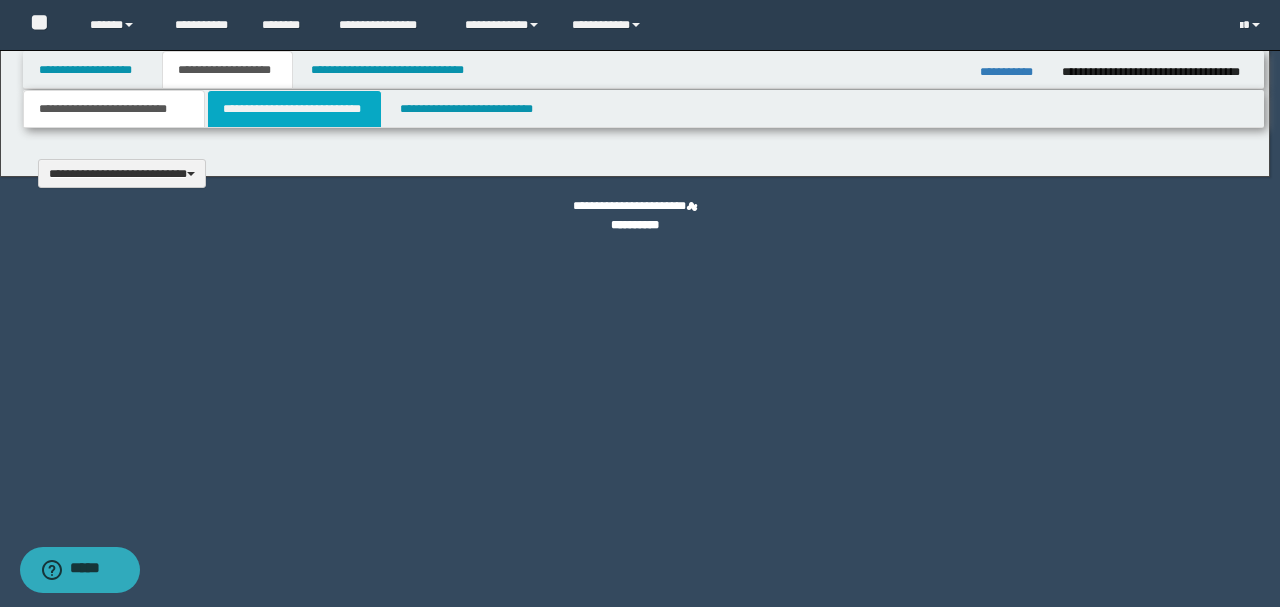 type 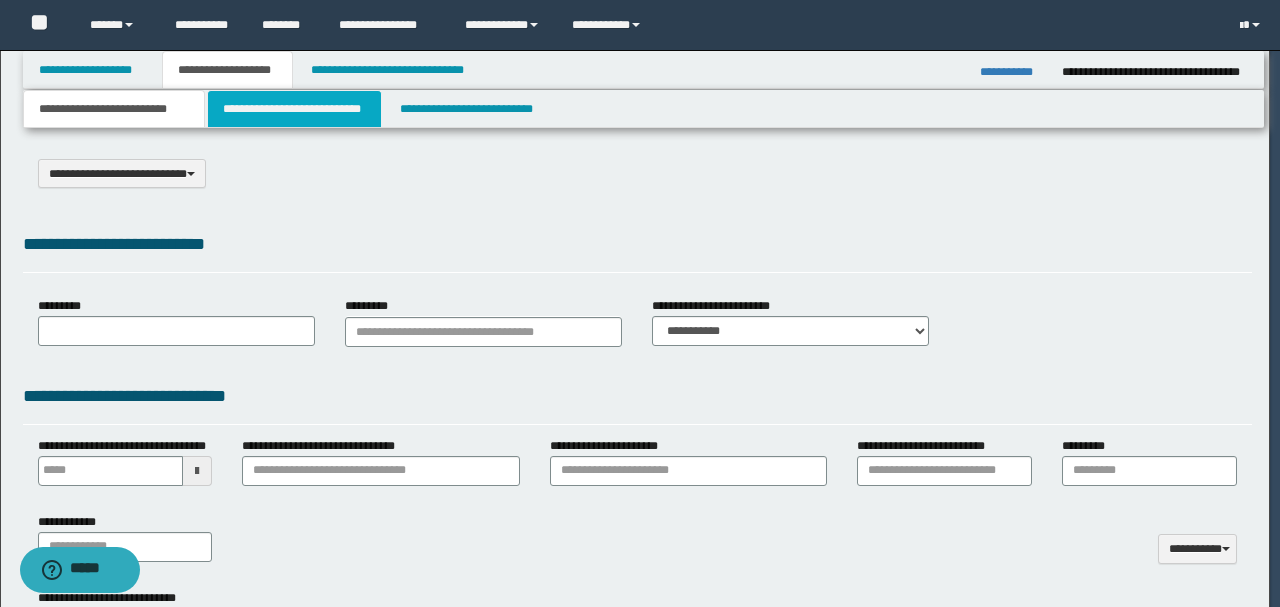scroll, scrollTop: 0, scrollLeft: 0, axis: both 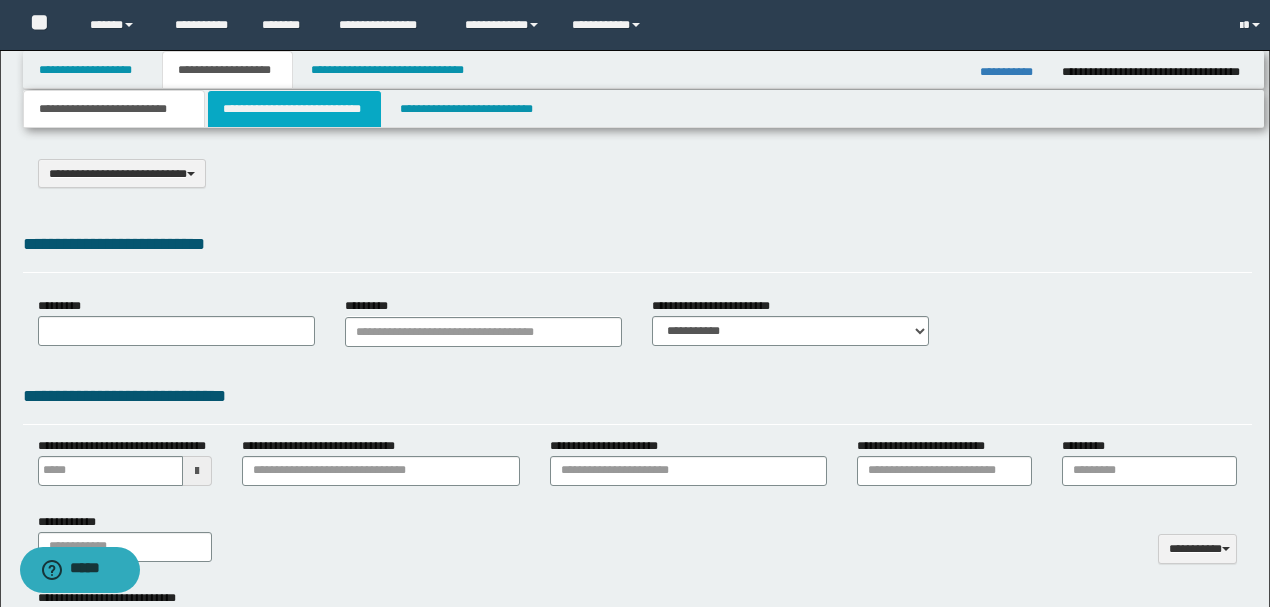 click on "**********" at bounding box center [294, 109] 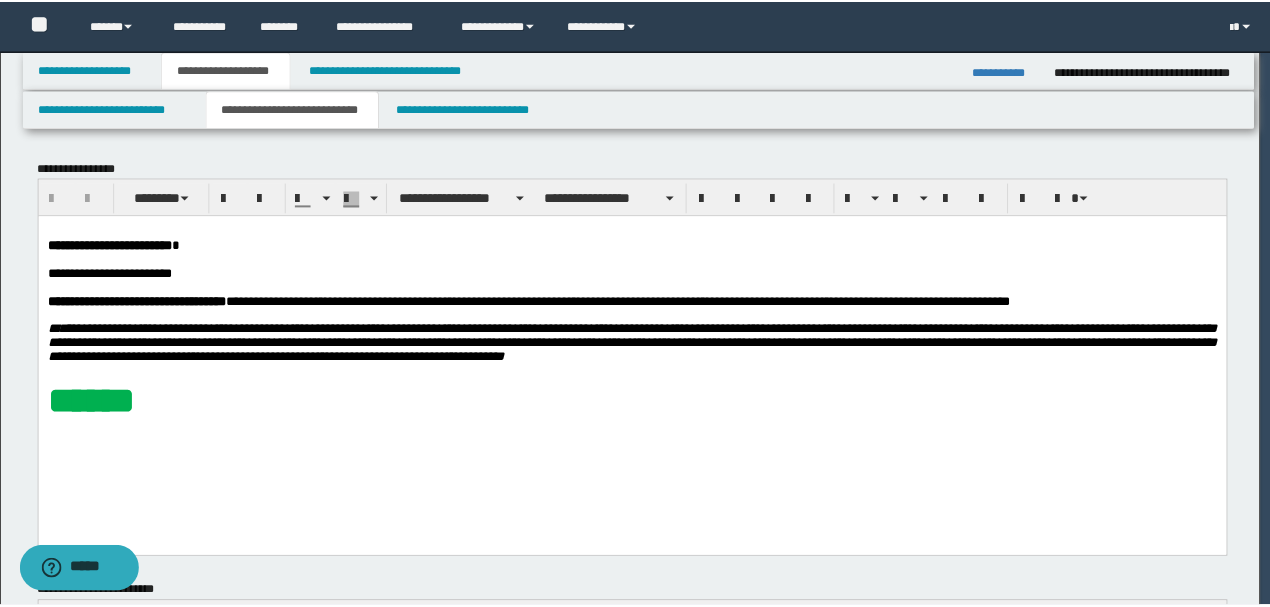 scroll, scrollTop: 0, scrollLeft: 0, axis: both 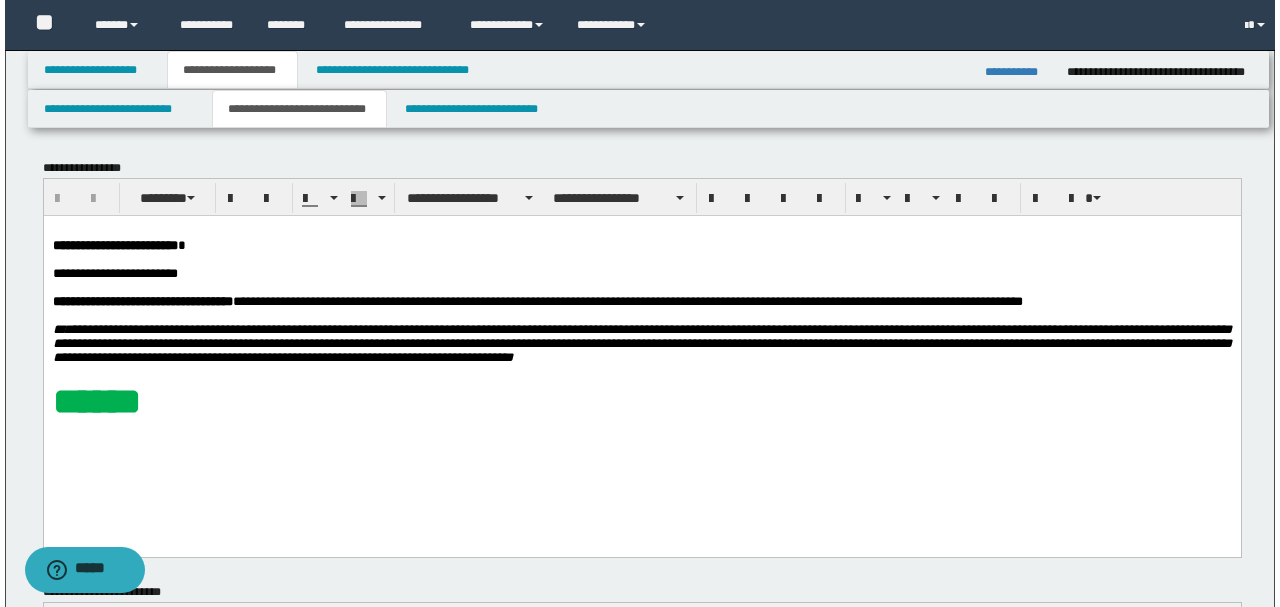 click at bounding box center [641, 287] 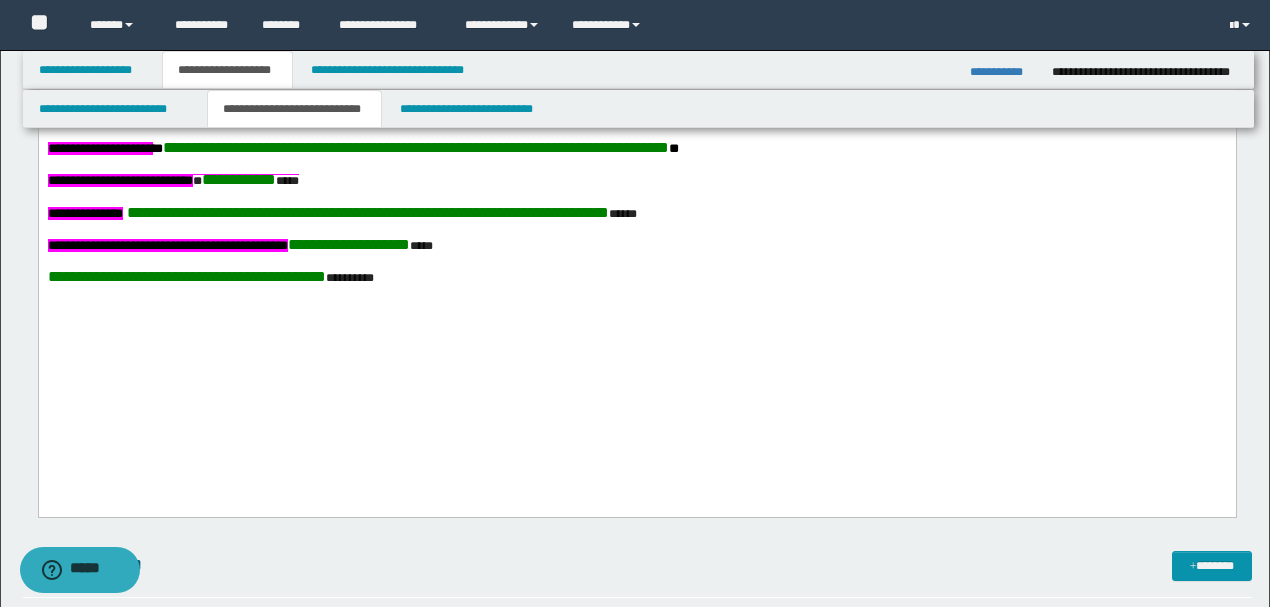 scroll, scrollTop: 1666, scrollLeft: 0, axis: vertical 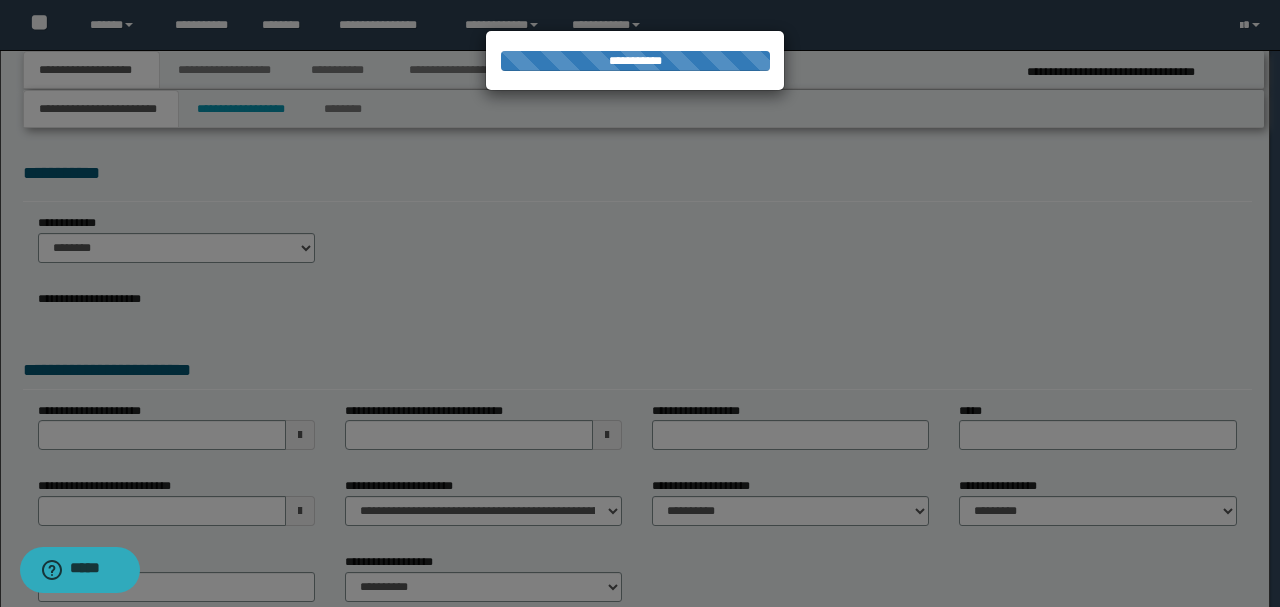 type on "**********" 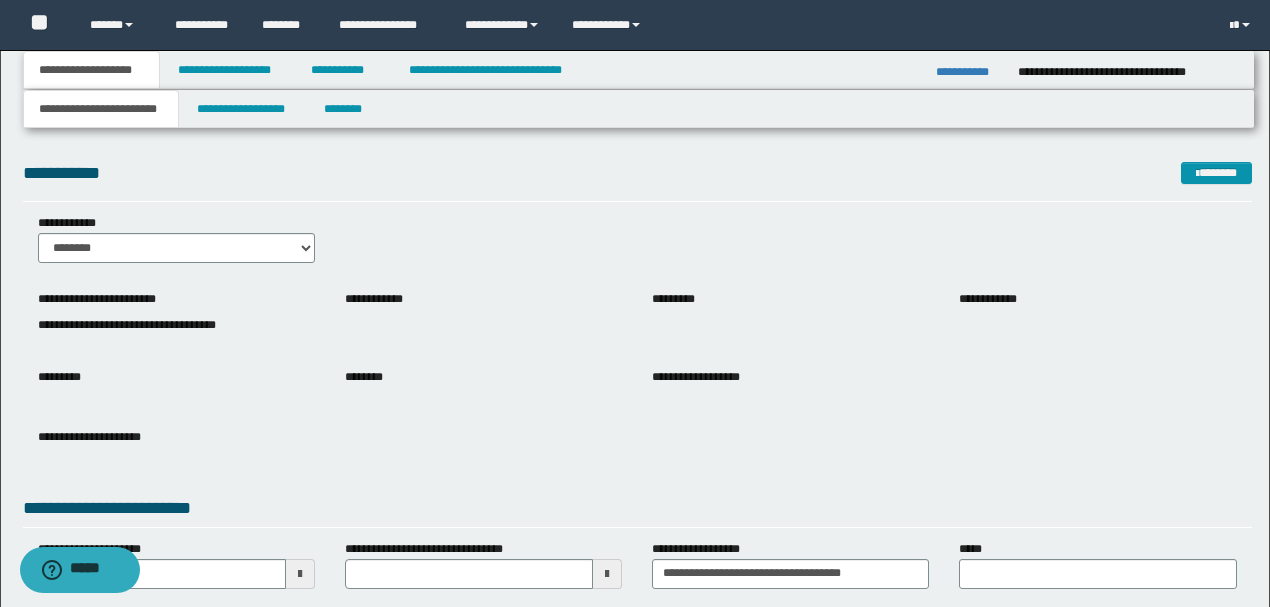 click at bounding box center (483, 316) 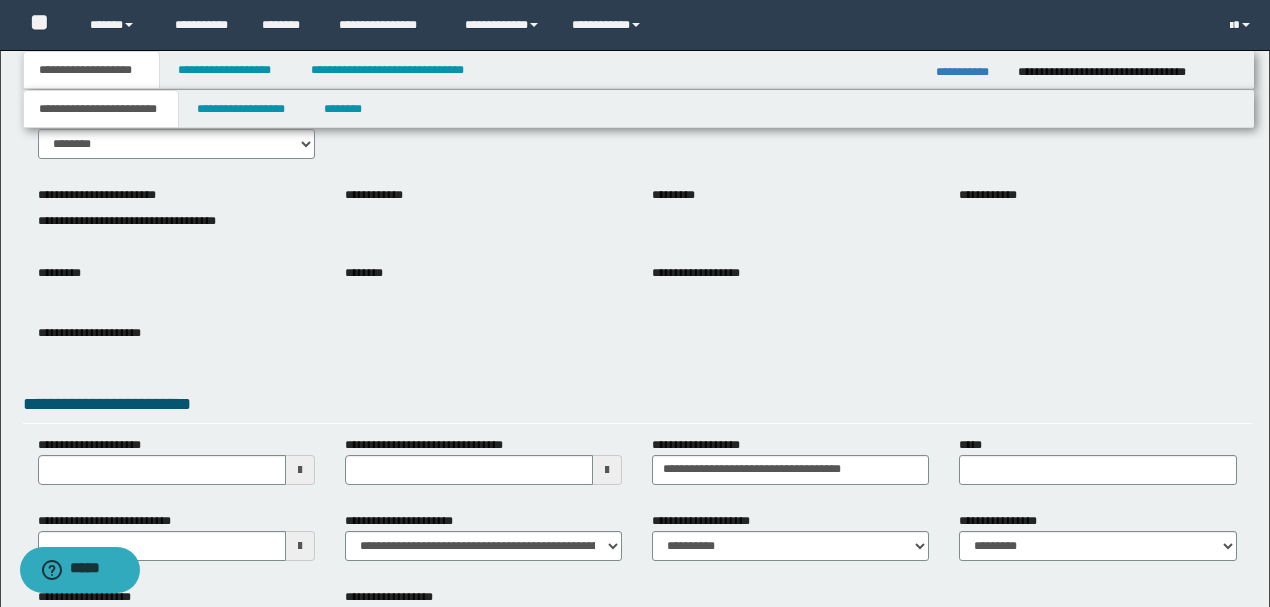 scroll, scrollTop: 256, scrollLeft: 0, axis: vertical 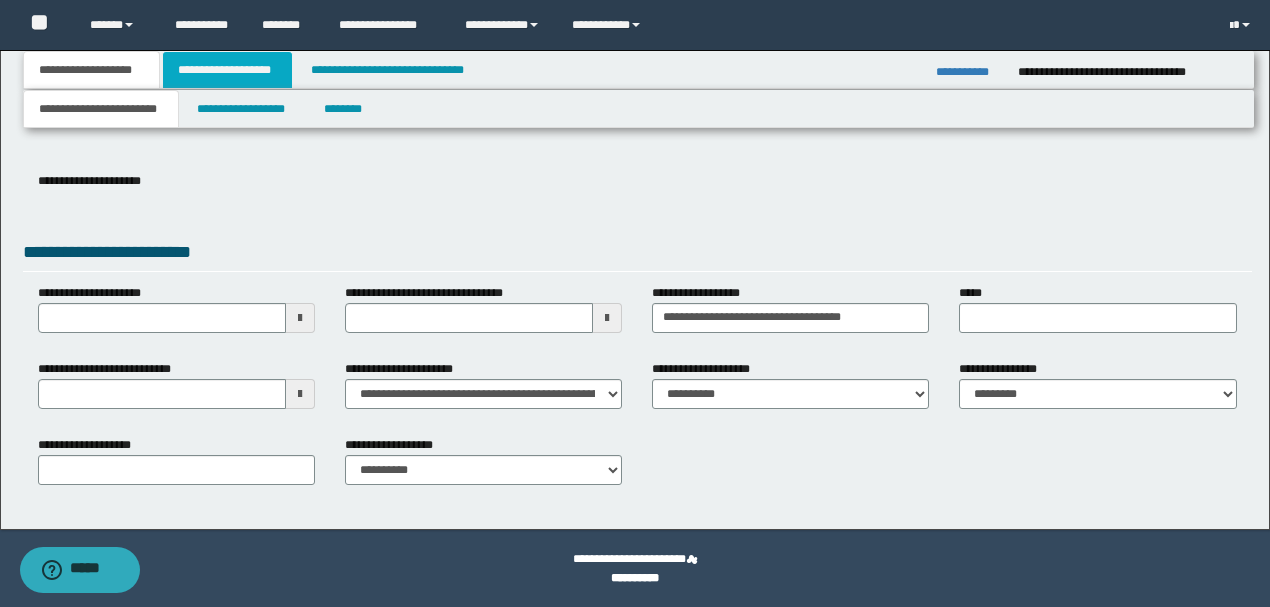 click on "**********" at bounding box center (227, 70) 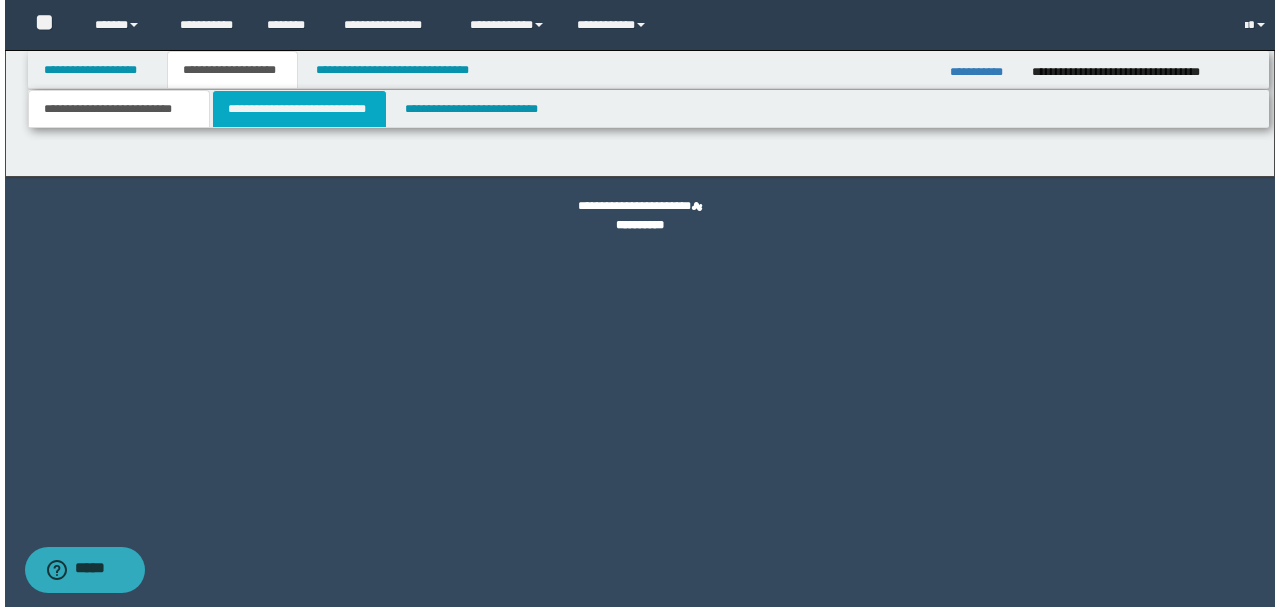 scroll, scrollTop: 0, scrollLeft: 0, axis: both 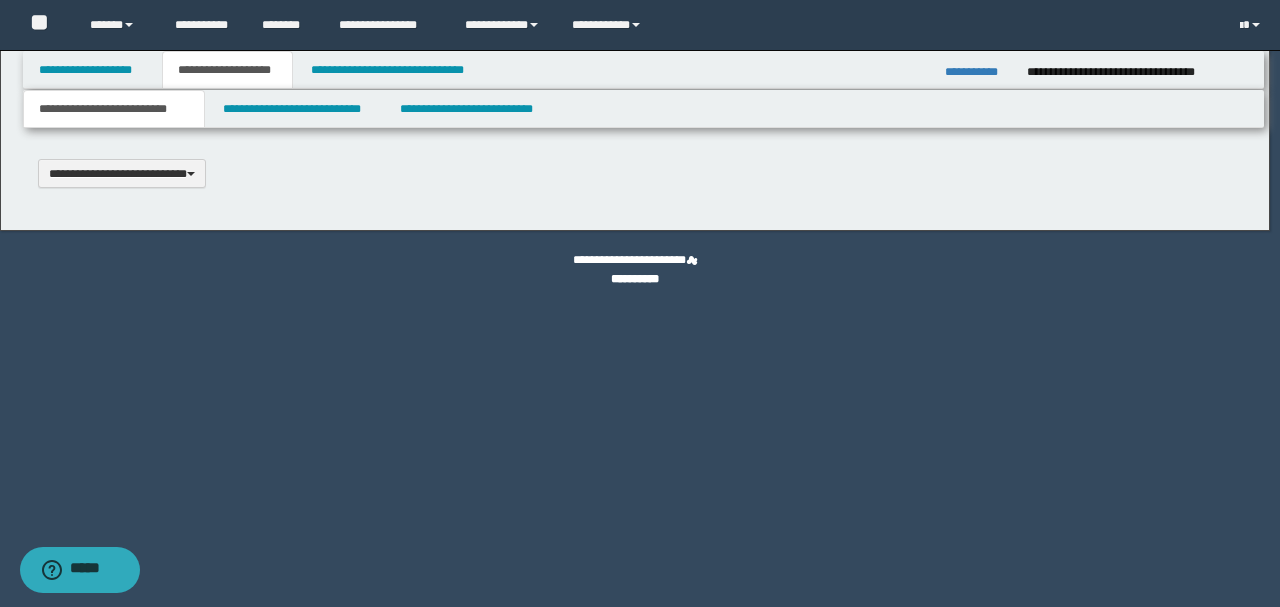 type 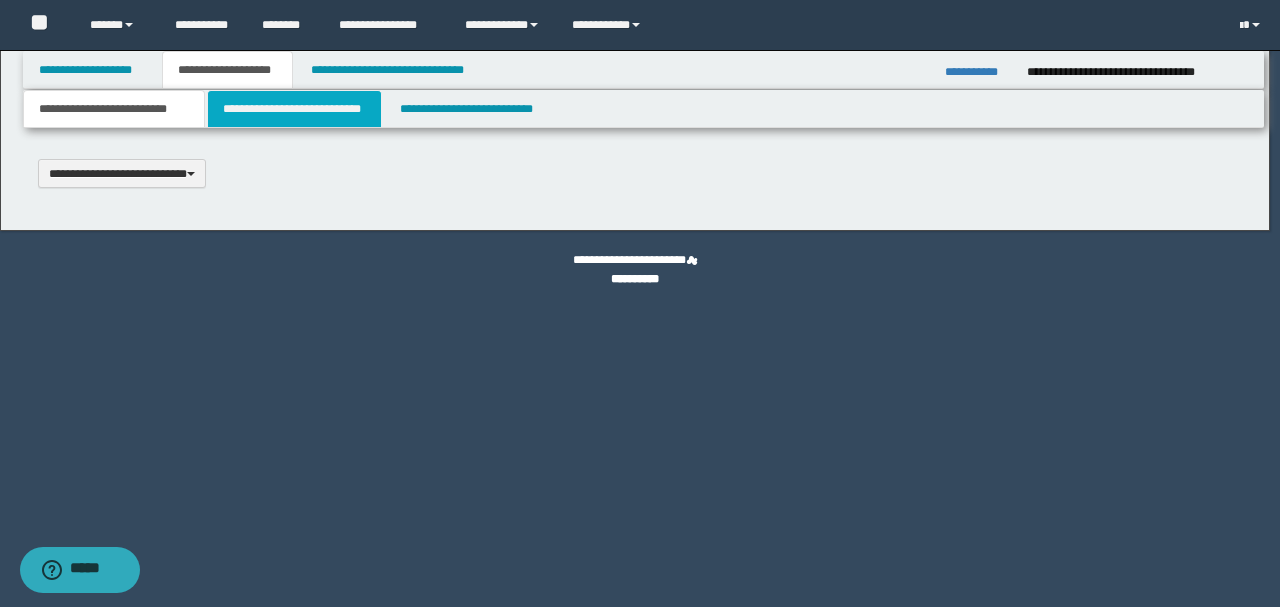 select on "*" 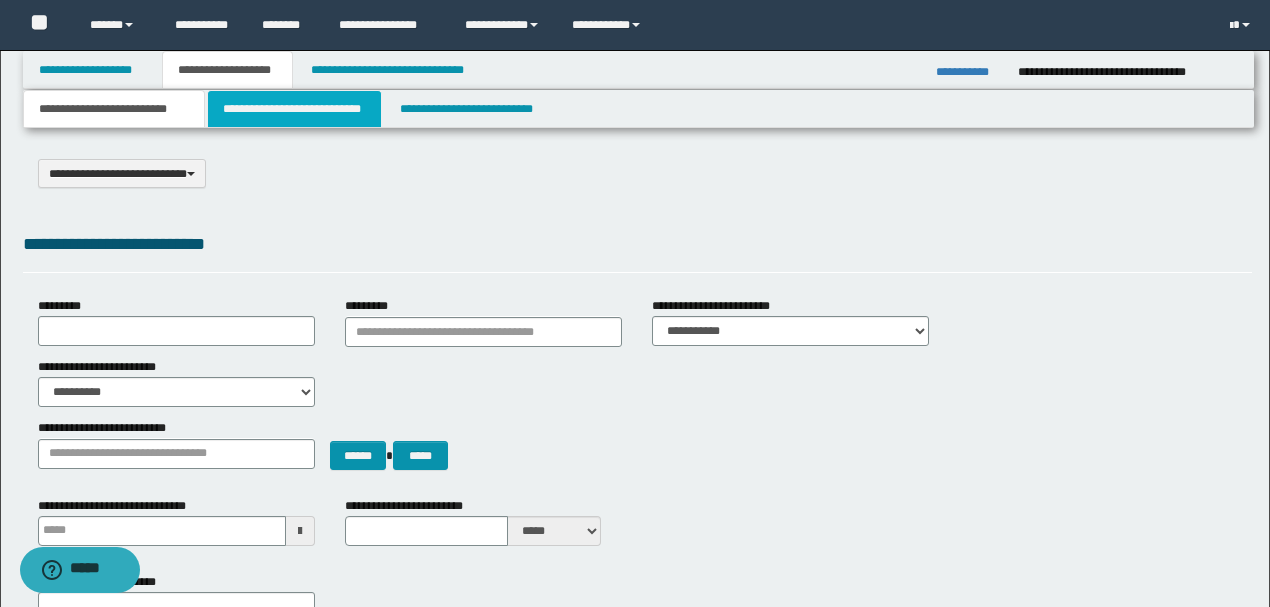 click on "**********" at bounding box center [294, 109] 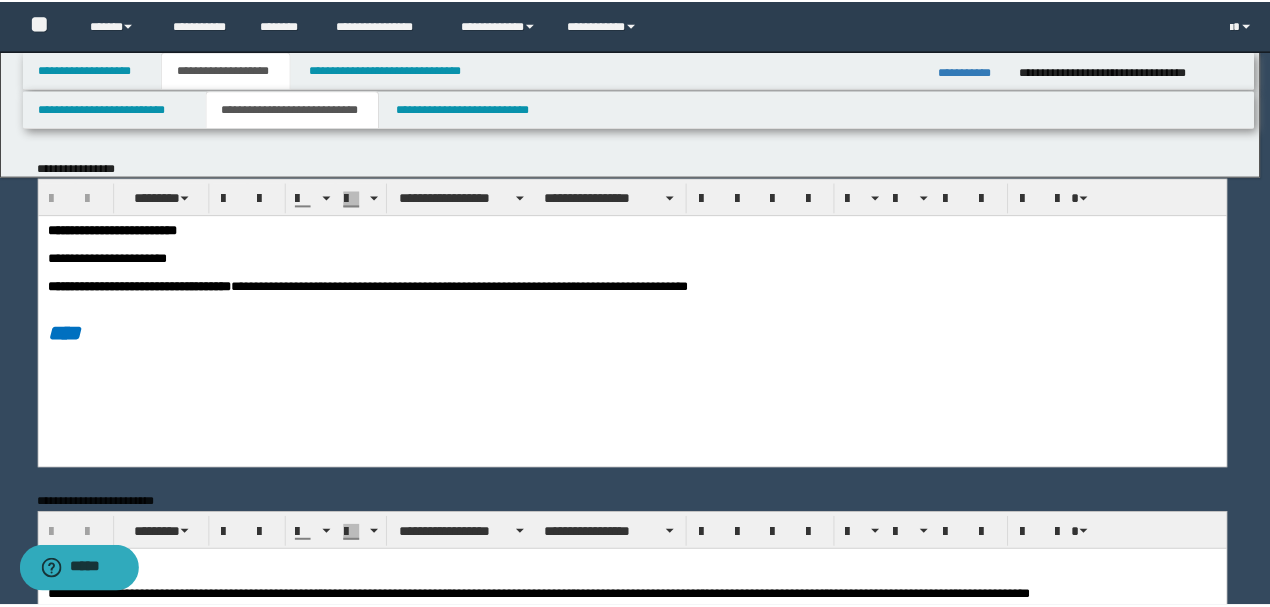scroll, scrollTop: 0, scrollLeft: 0, axis: both 